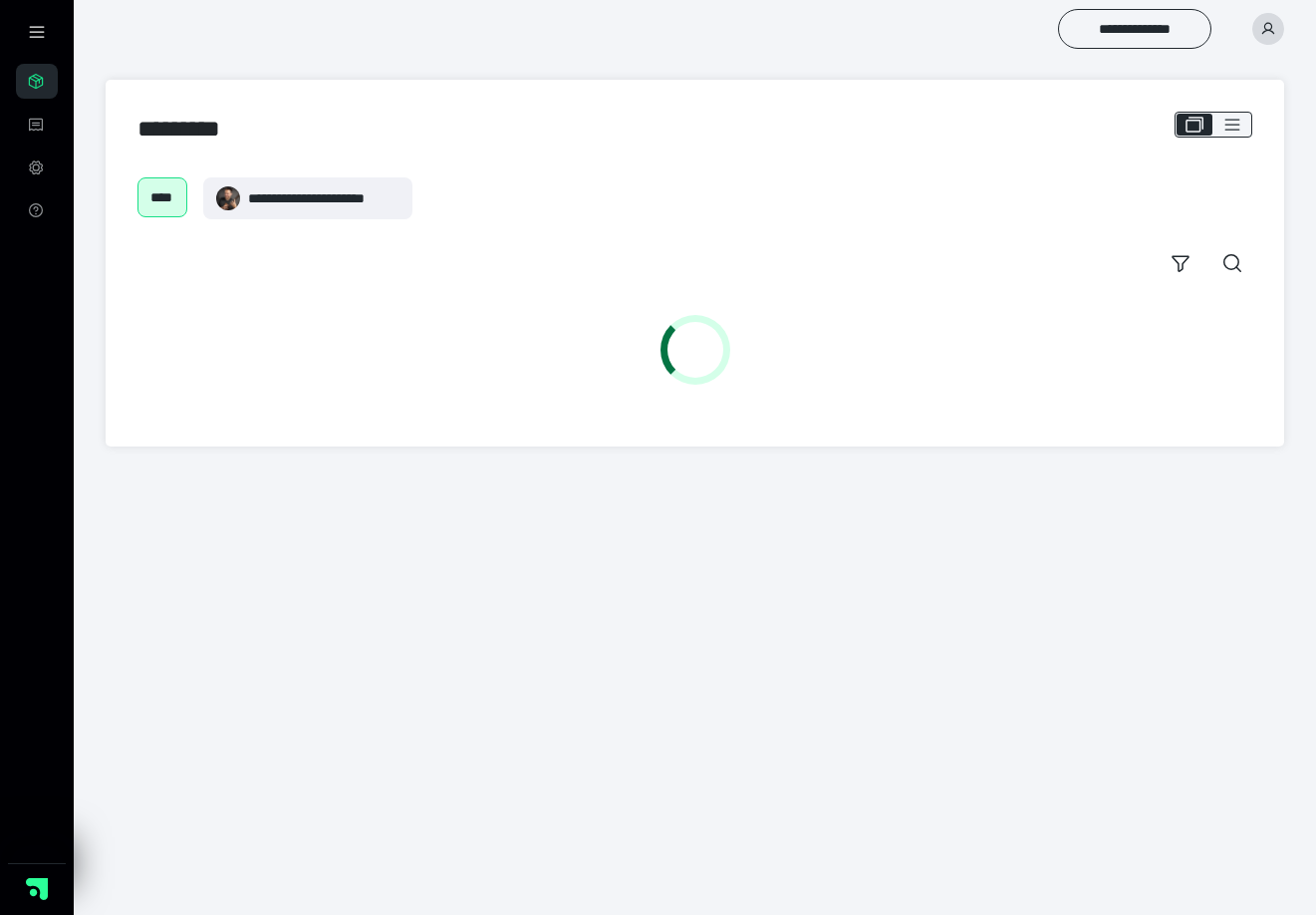 scroll, scrollTop: 0, scrollLeft: 0, axis: both 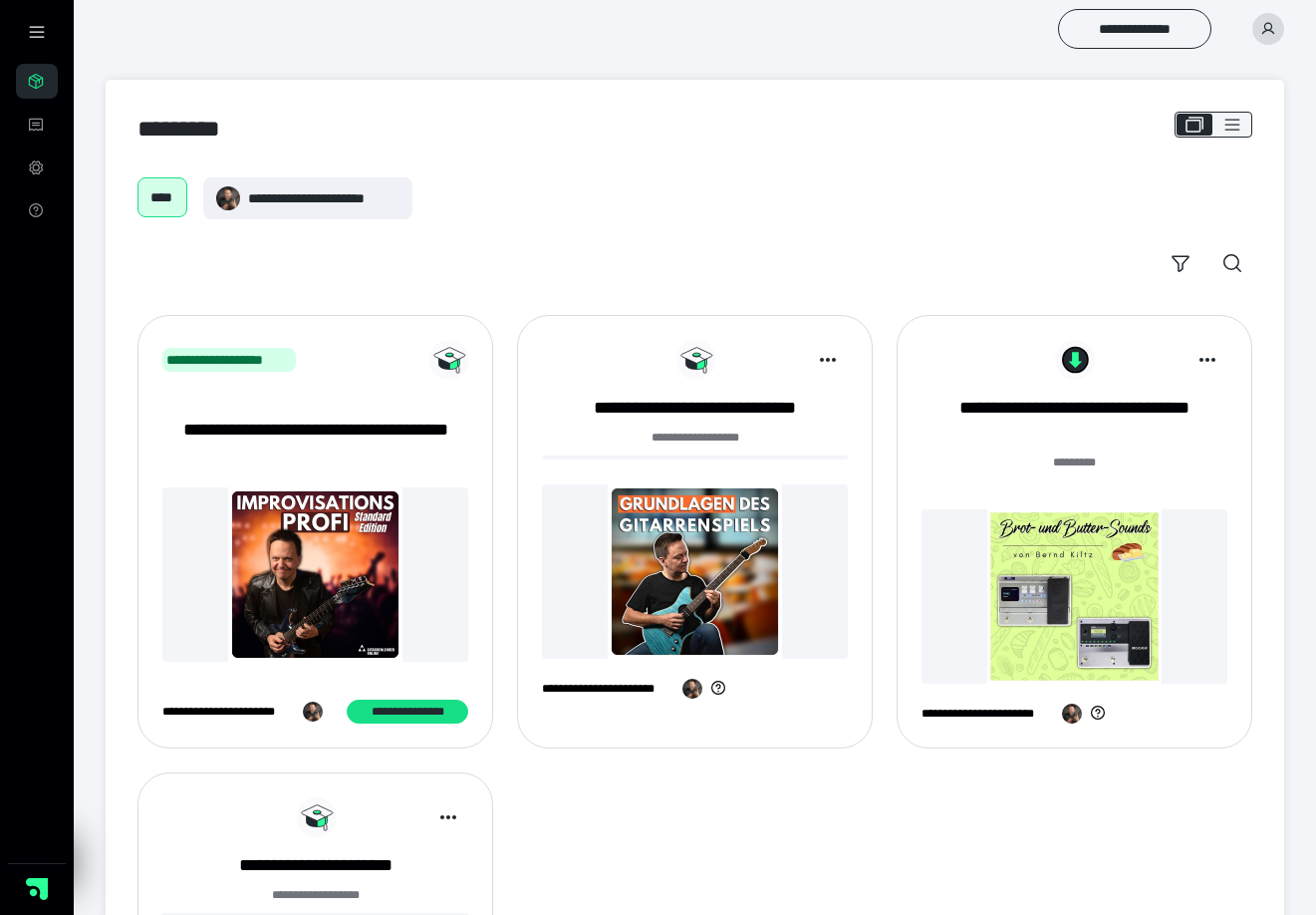 click on "**********" at bounding box center [694, 29] 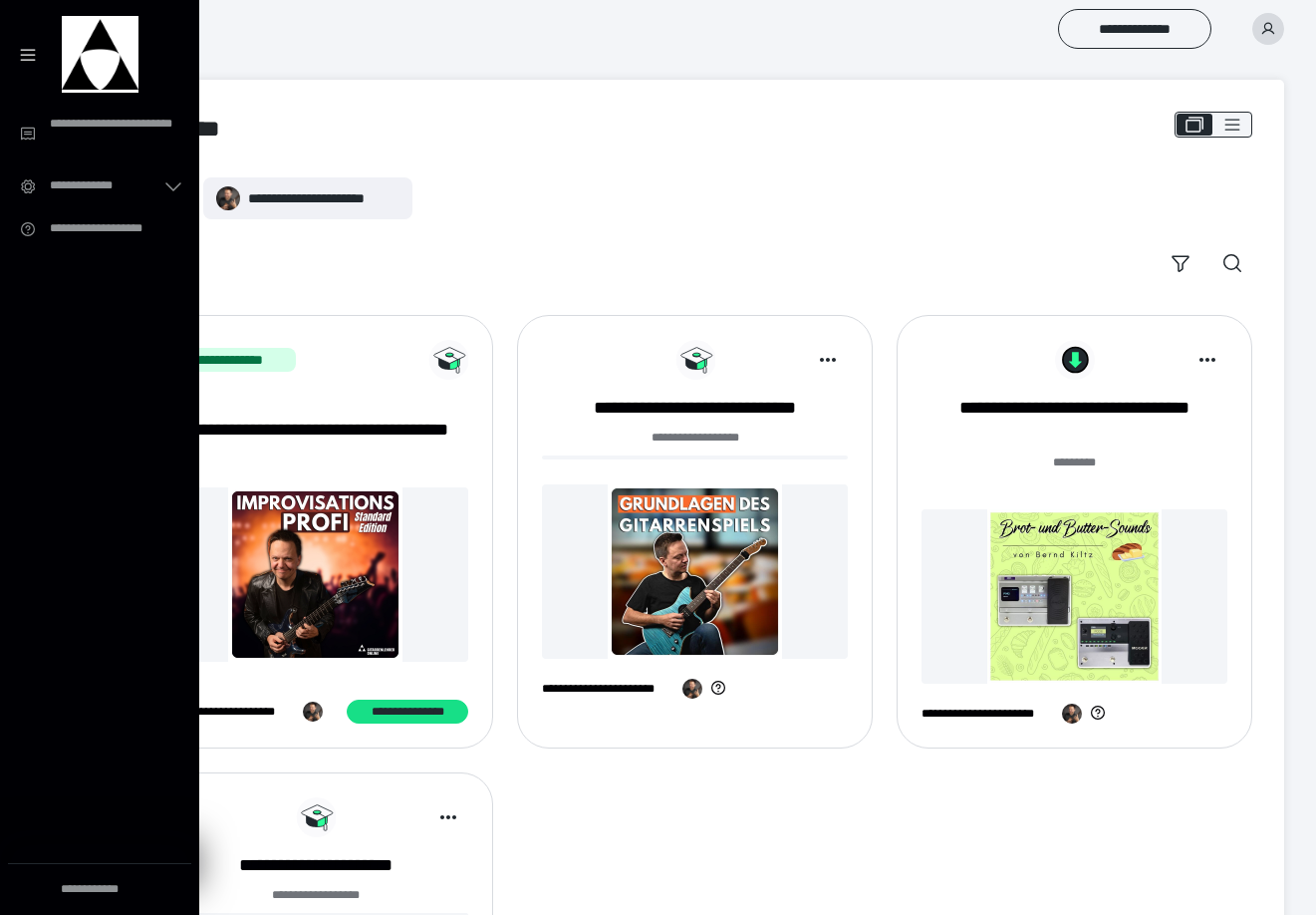 click on "**********" at bounding box center [100, 489] 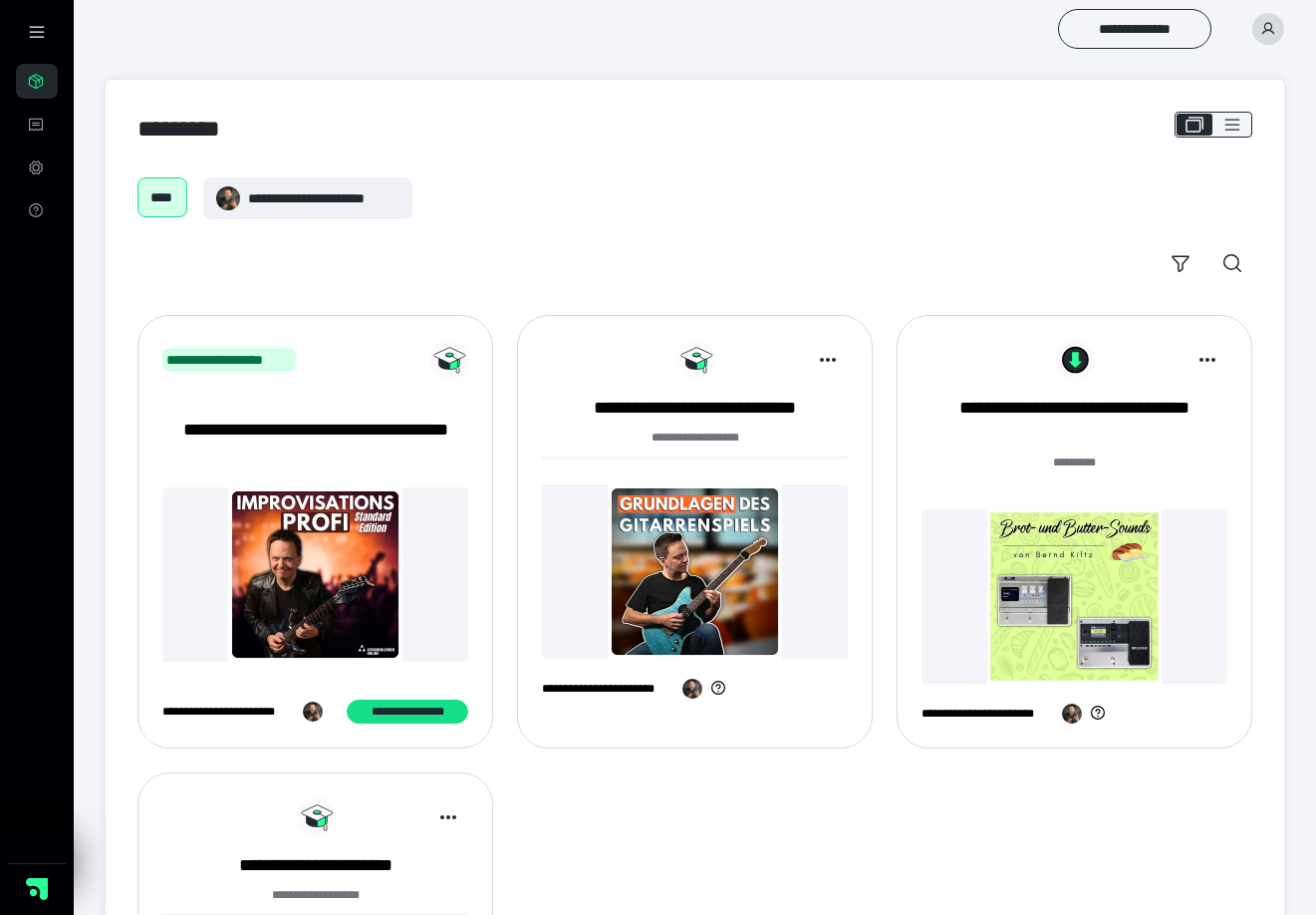 click on "[FIRST] [LAST]" at bounding box center [694, 230] 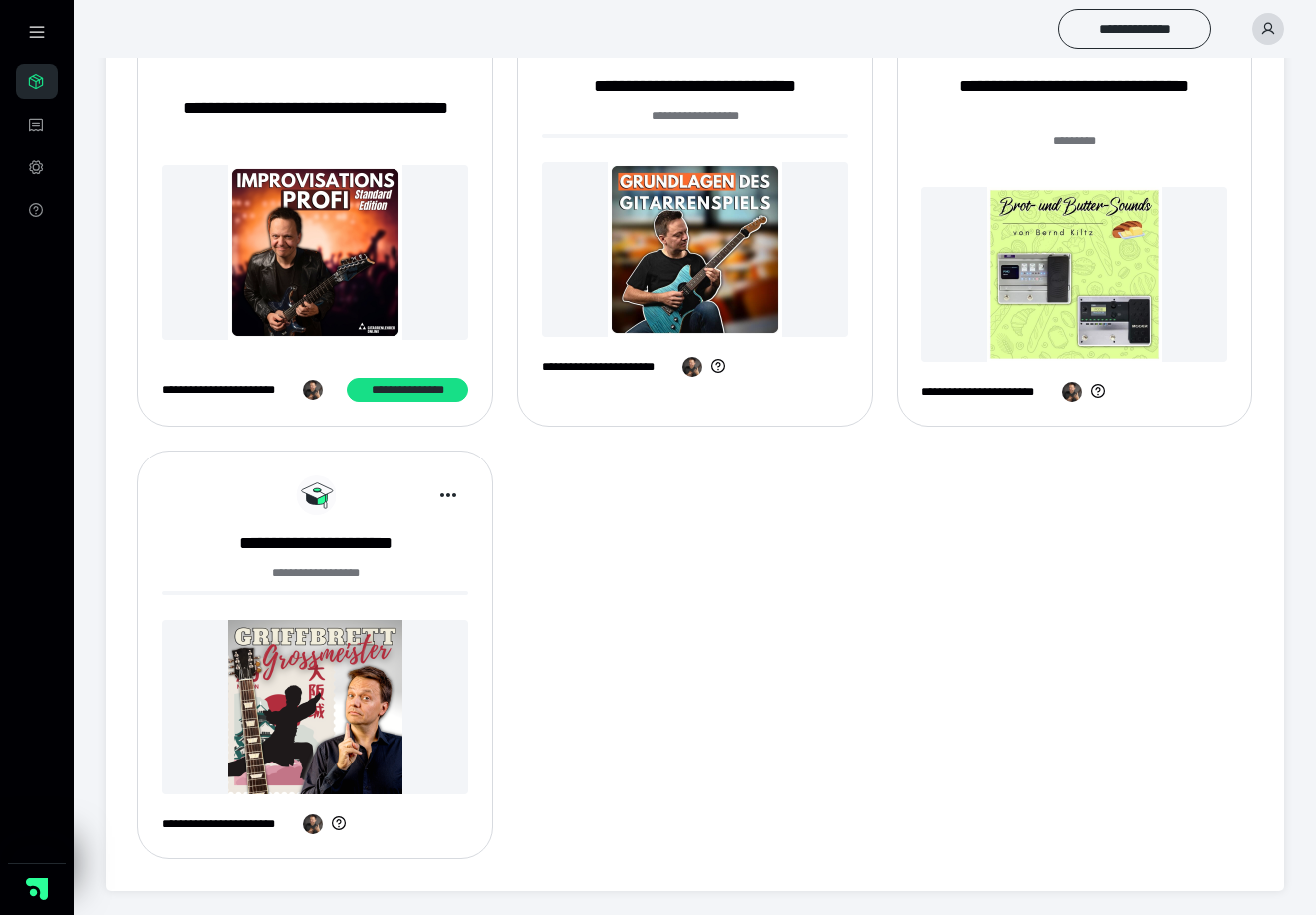 scroll, scrollTop: 322, scrollLeft: 0, axis: vertical 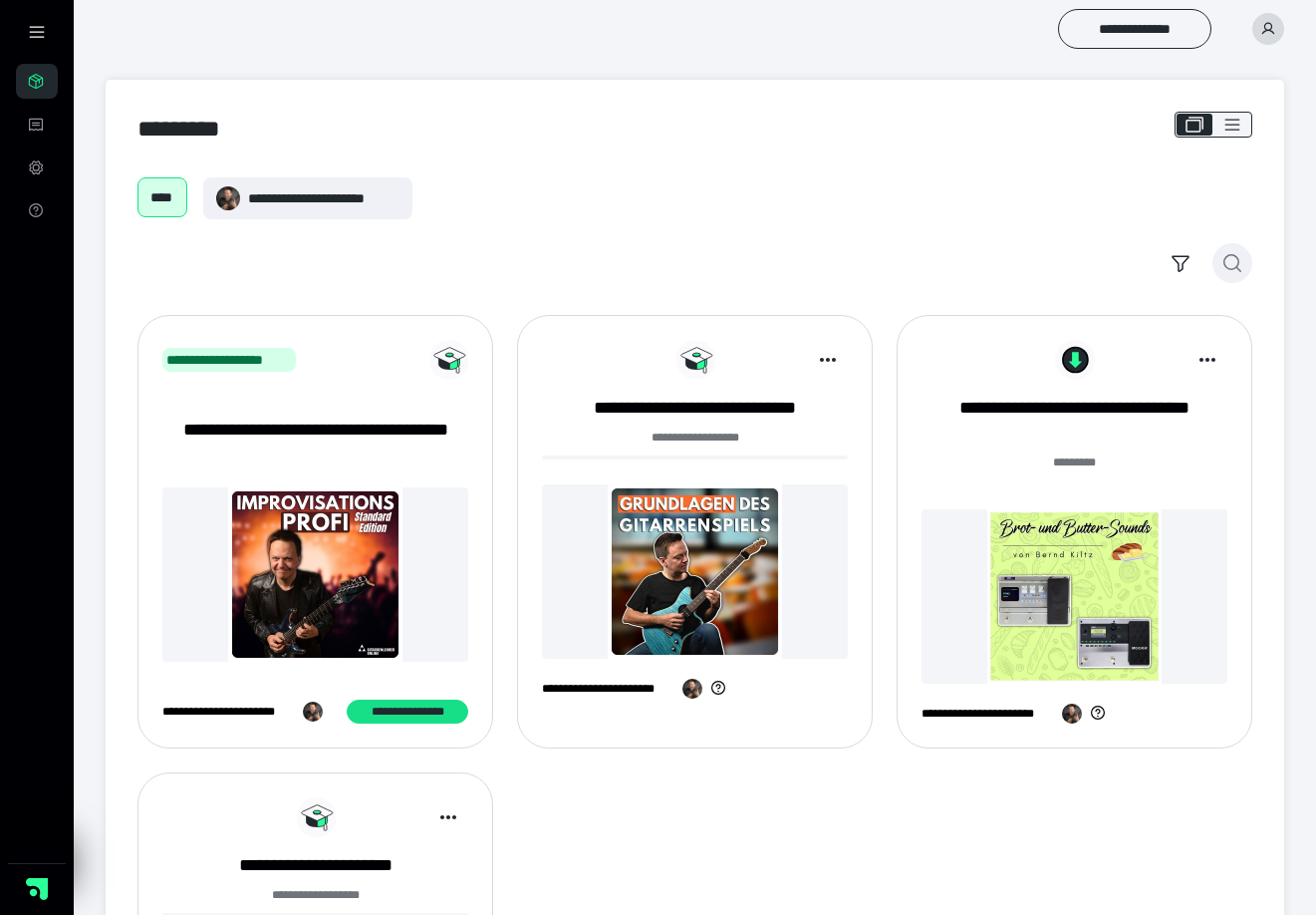 click 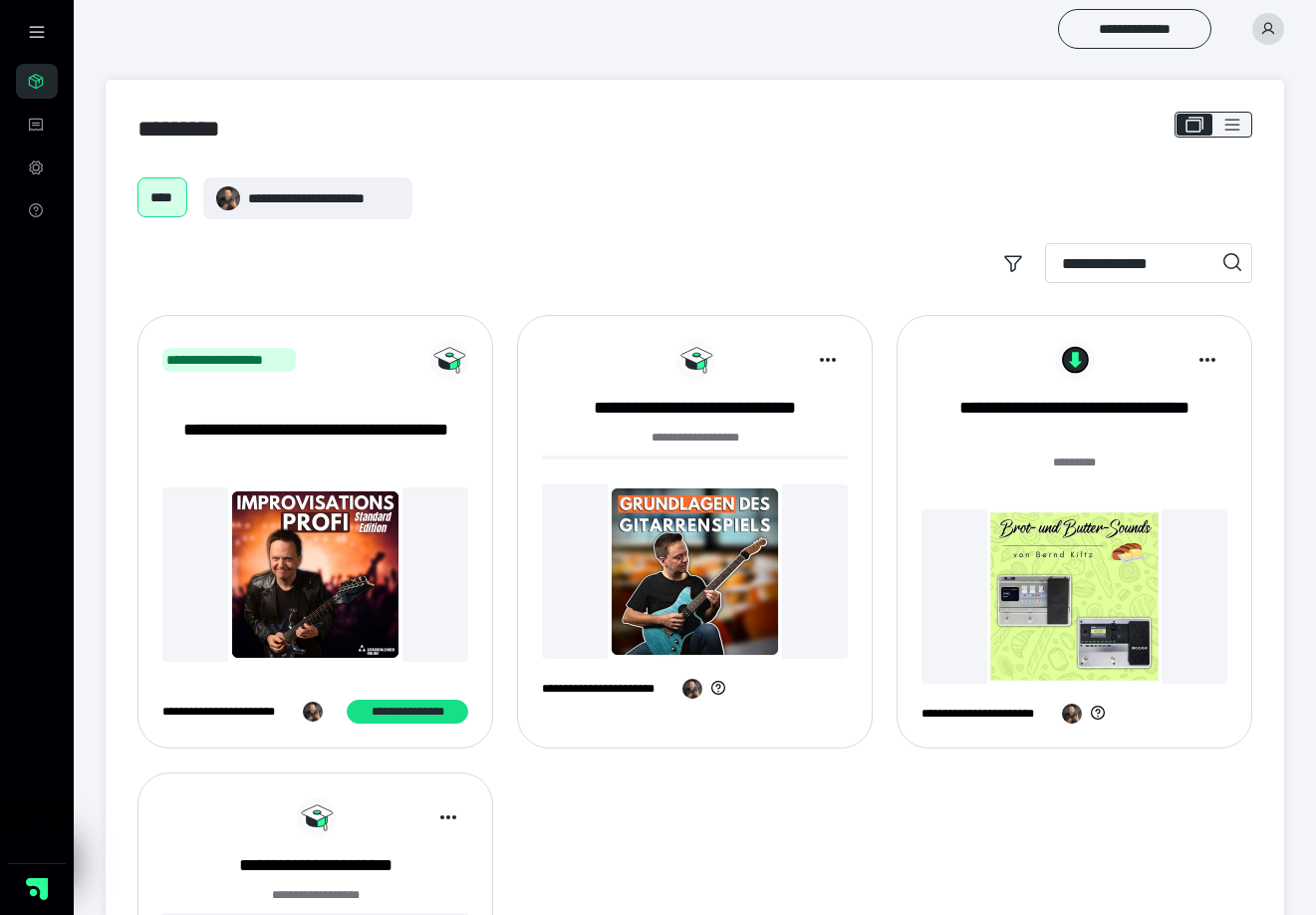 type on "**********" 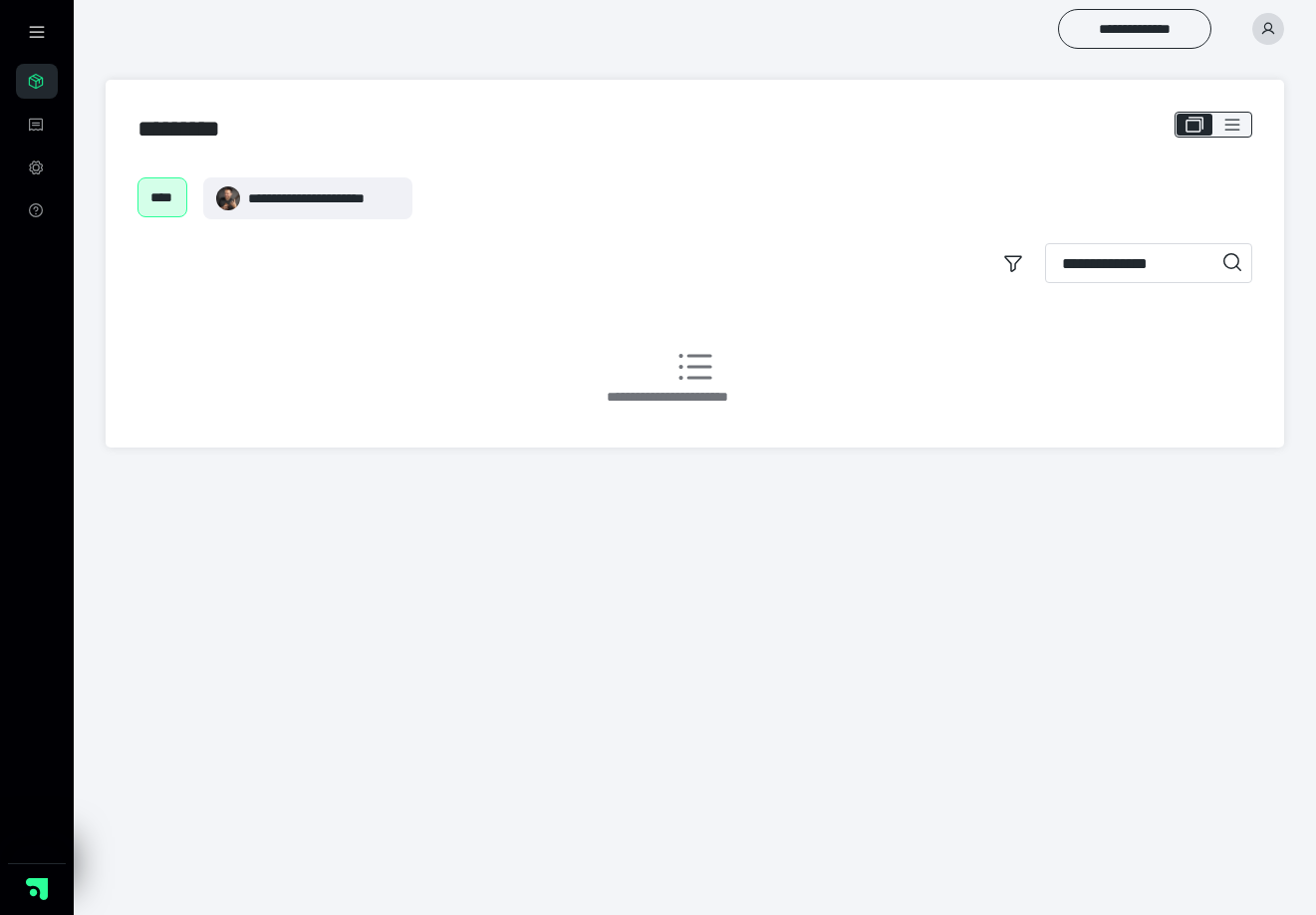 click on "****" at bounding box center [162, 197] 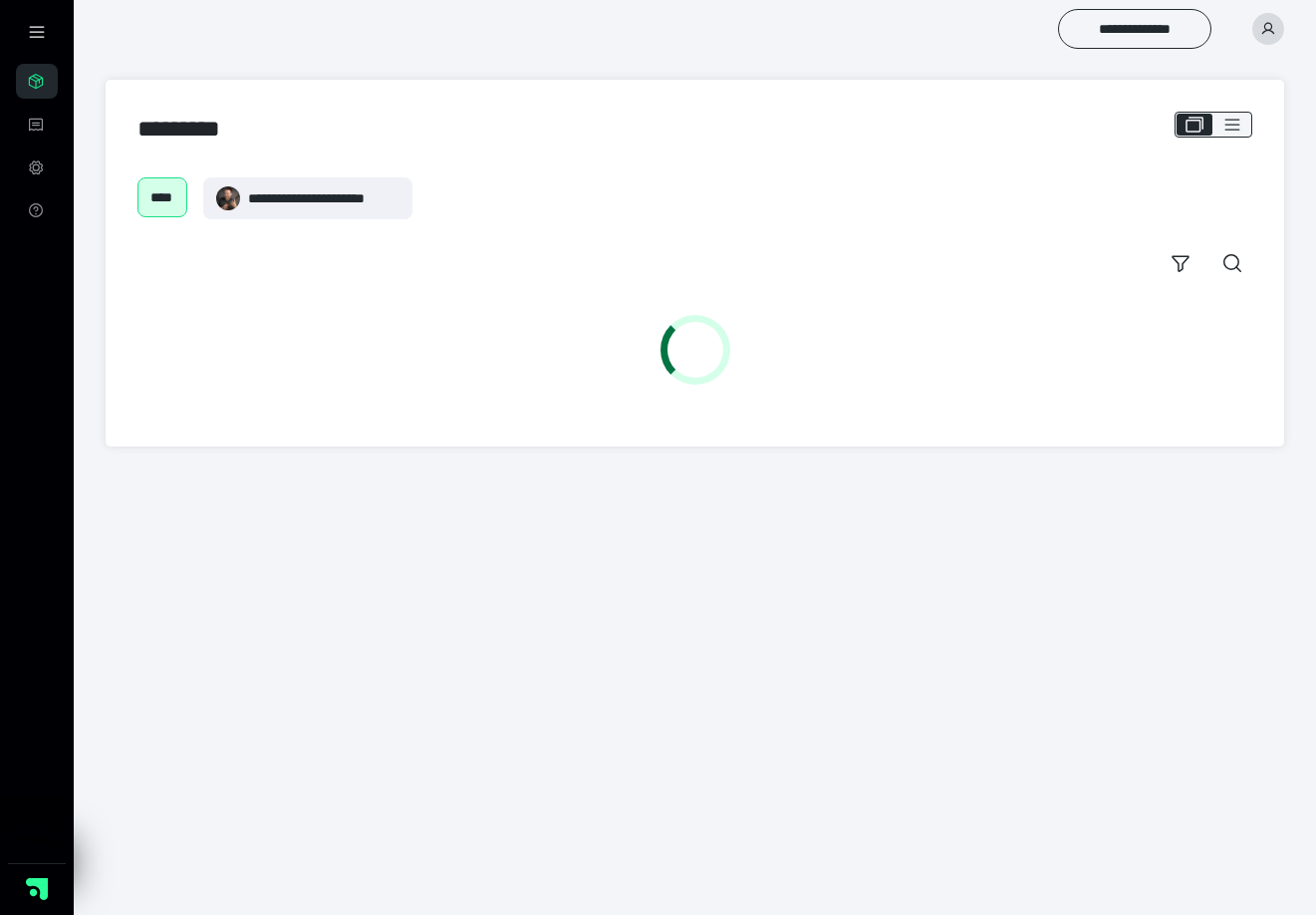 scroll, scrollTop: 0, scrollLeft: 0, axis: both 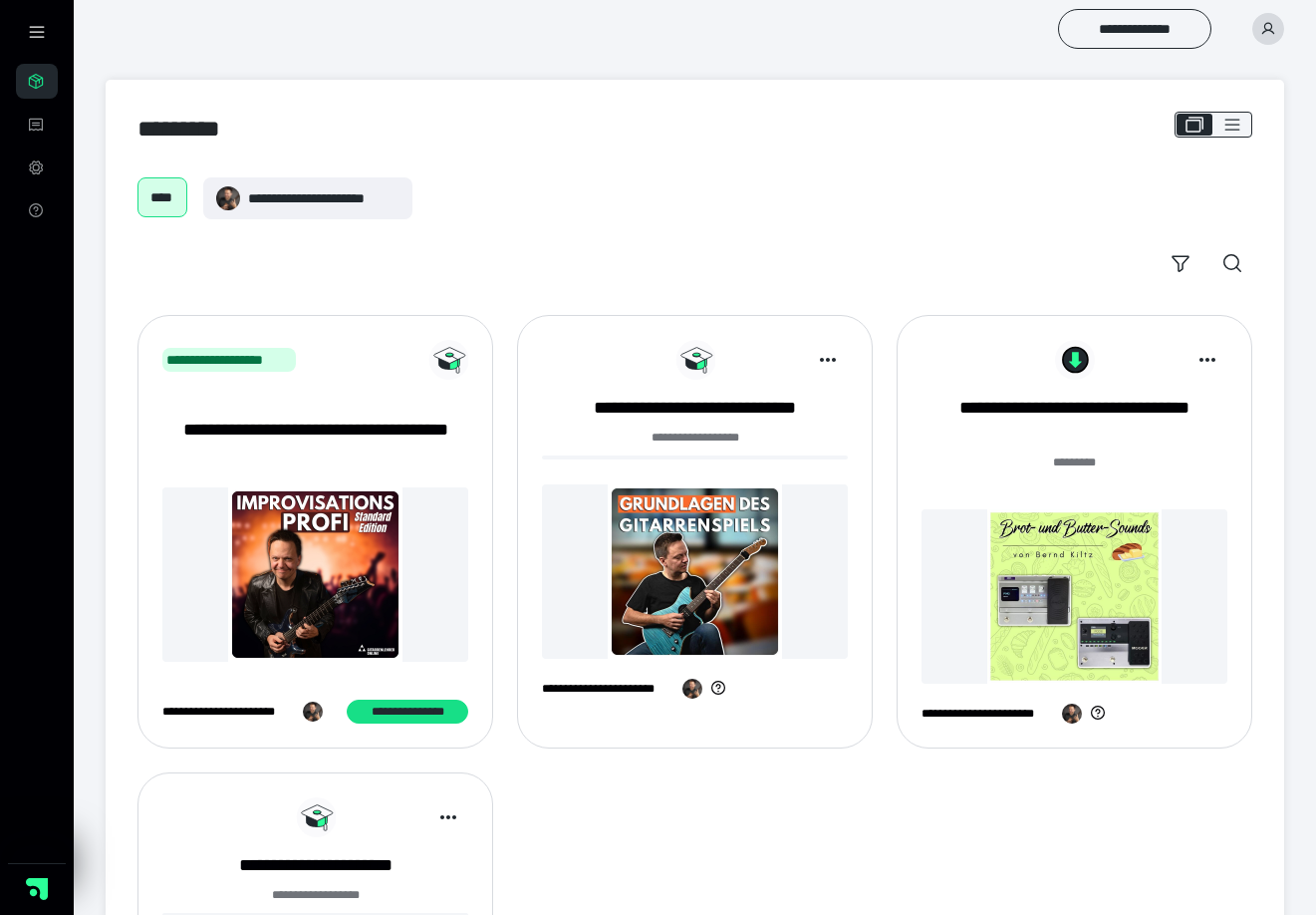 click on "**********" at bounding box center (694, 29) 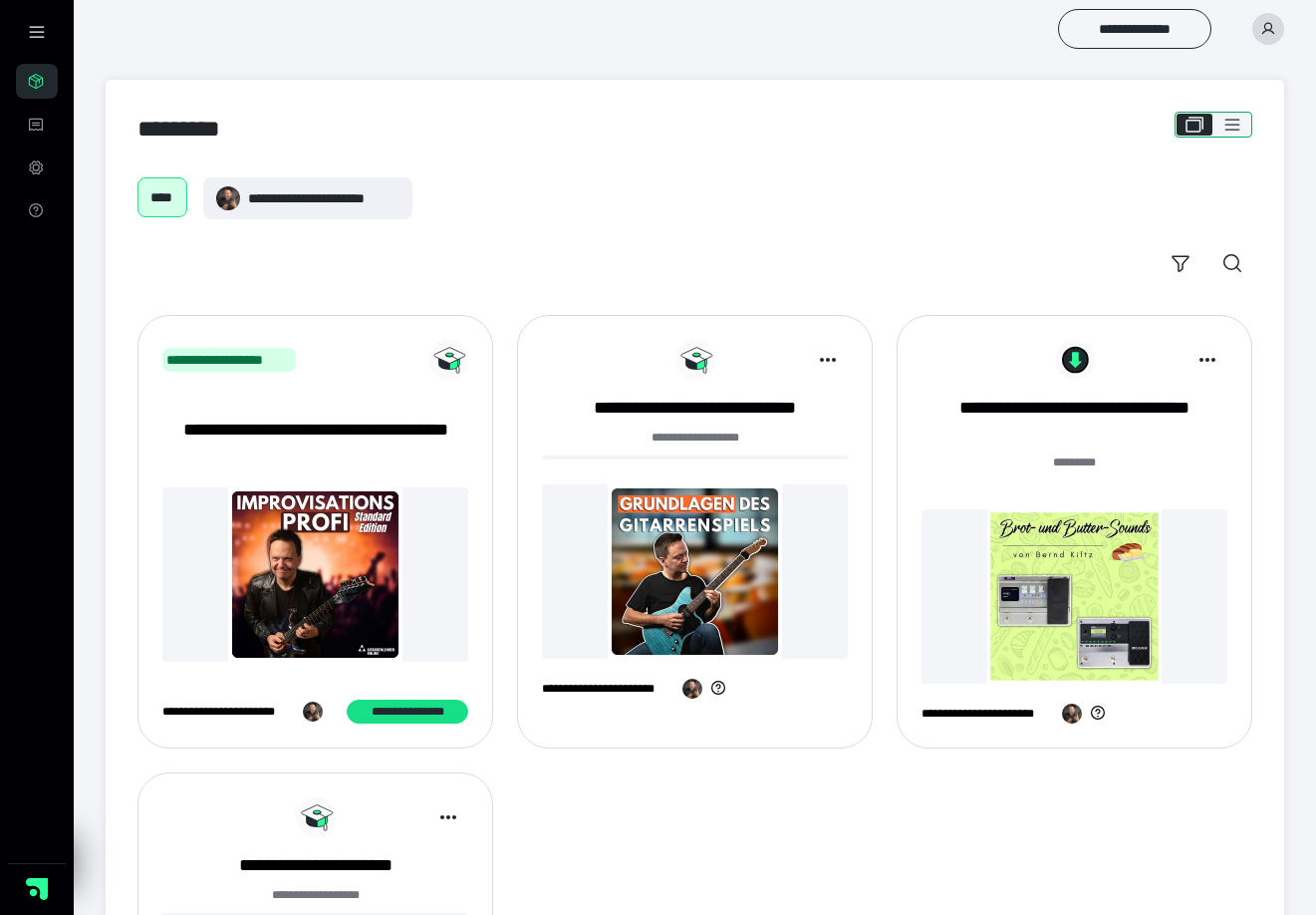 click 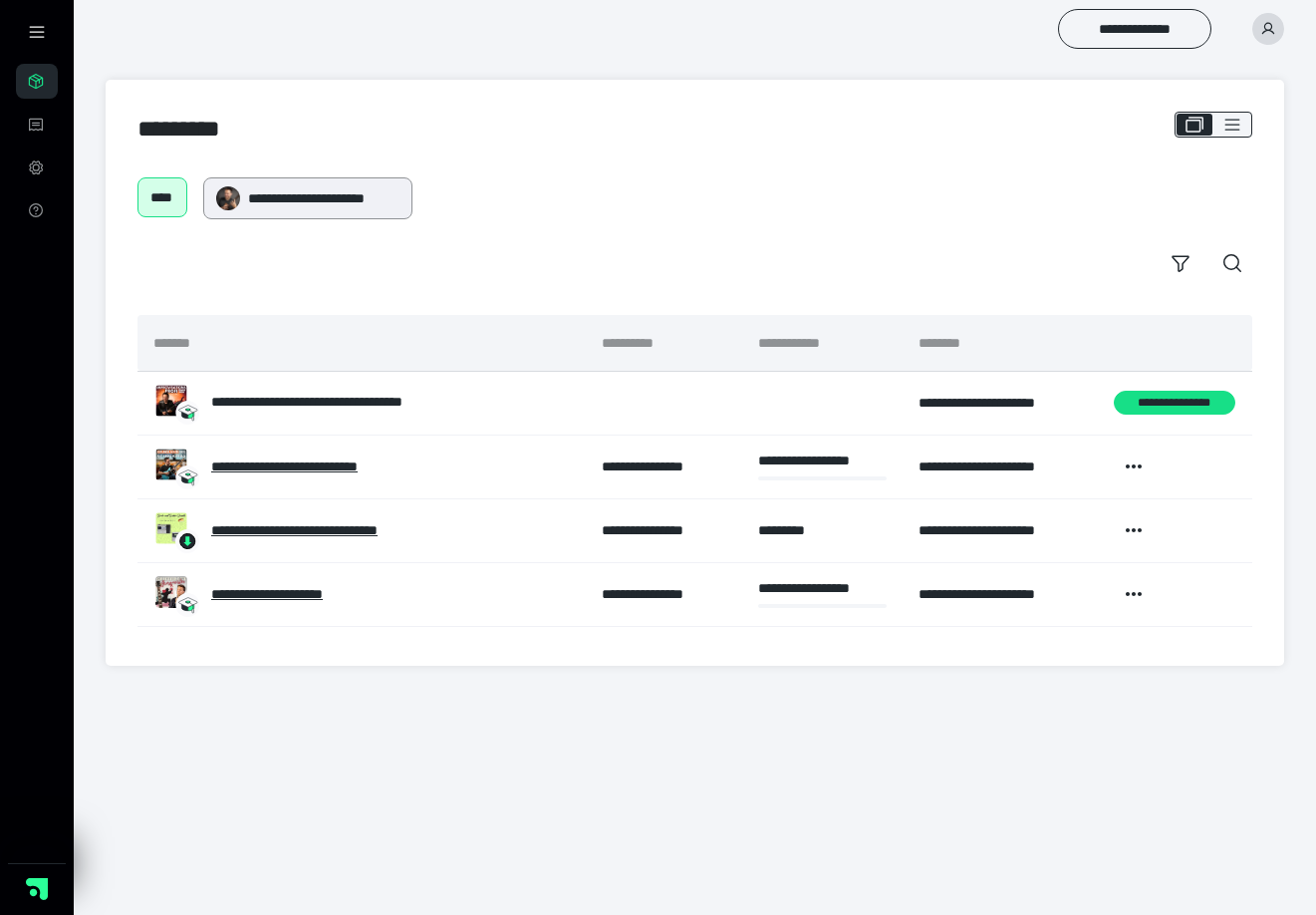 click on "**********" at bounding box center (324, 198) 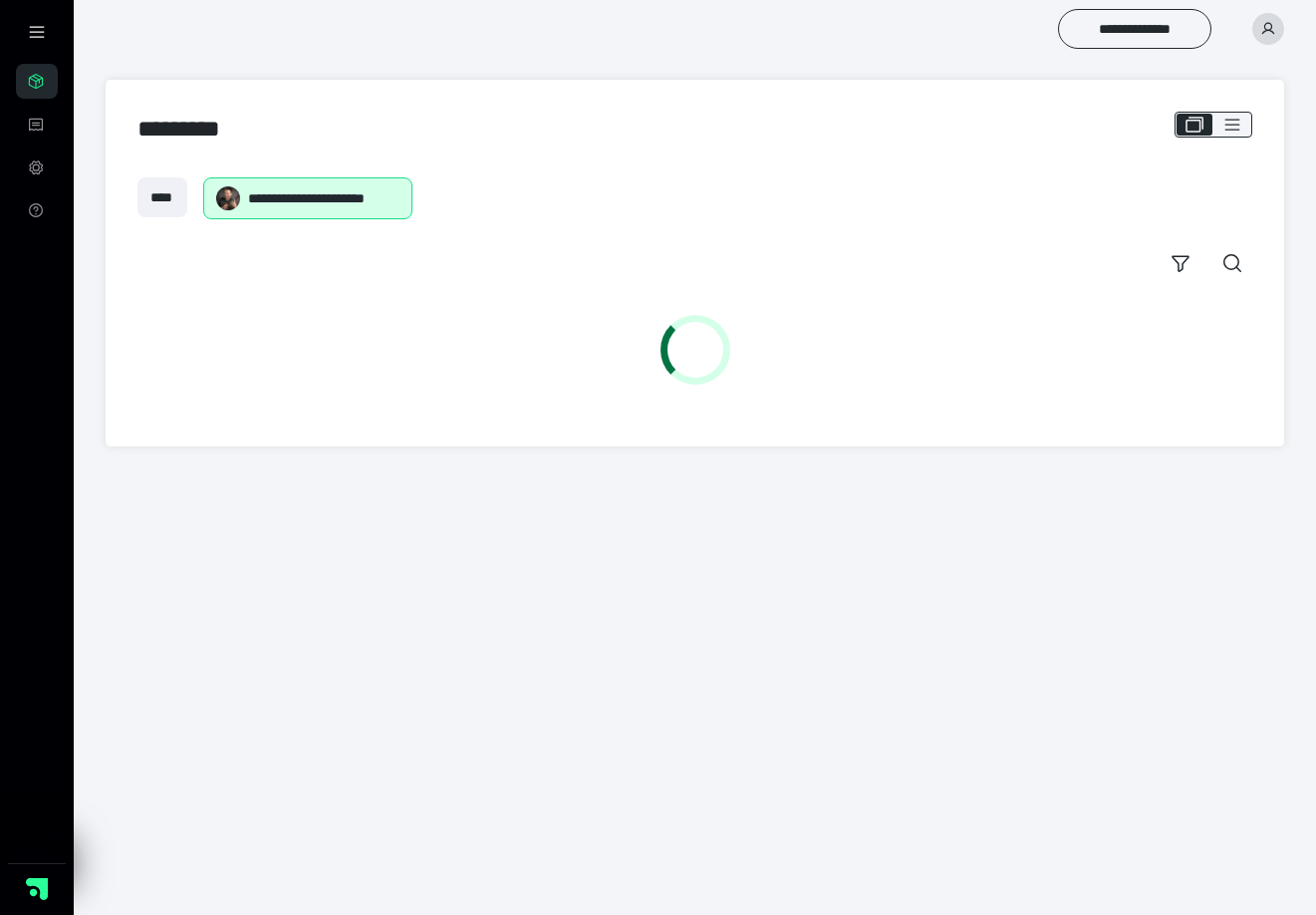 scroll, scrollTop: 0, scrollLeft: 0, axis: both 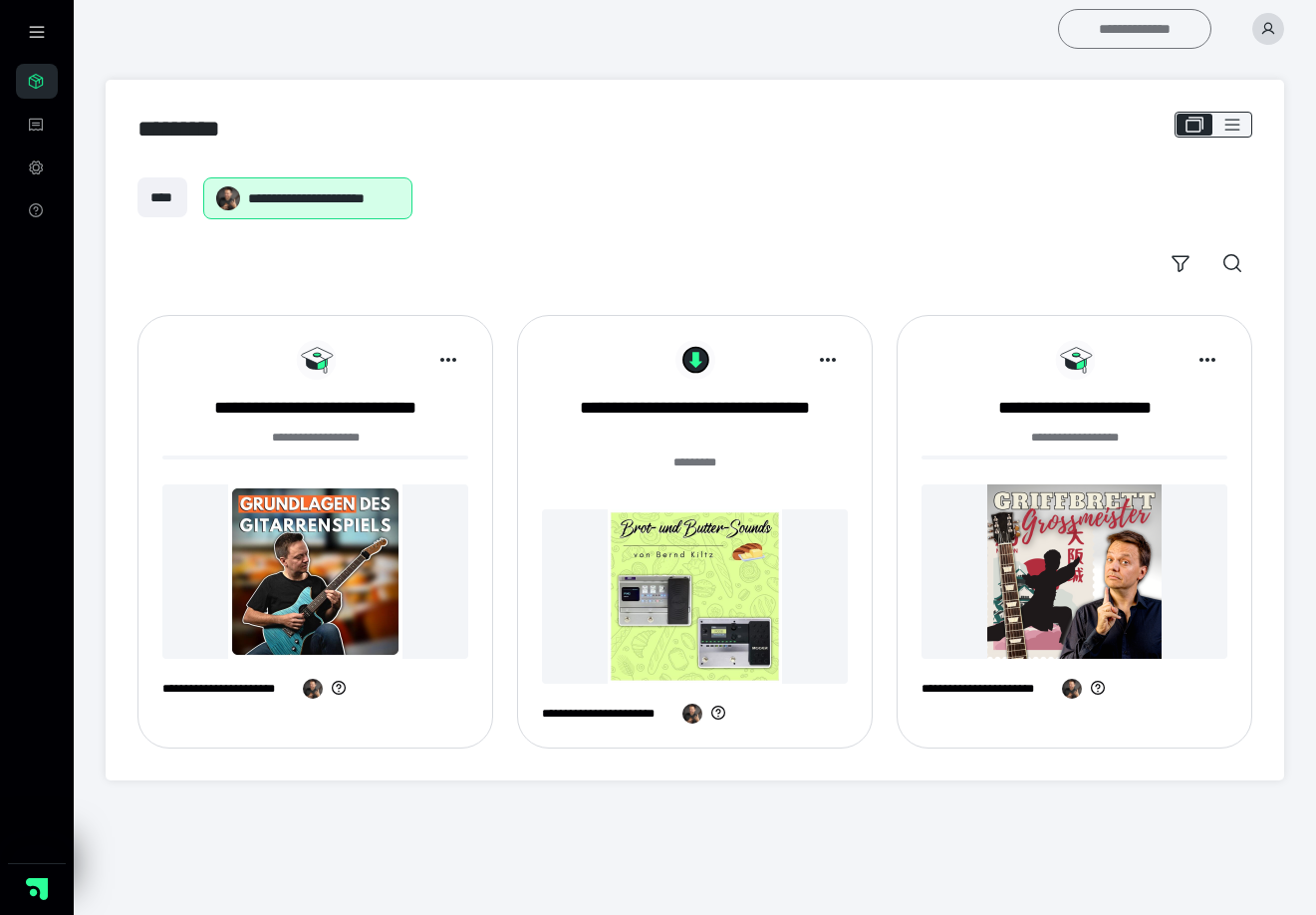 click on "**********" at bounding box center (1135, 29) 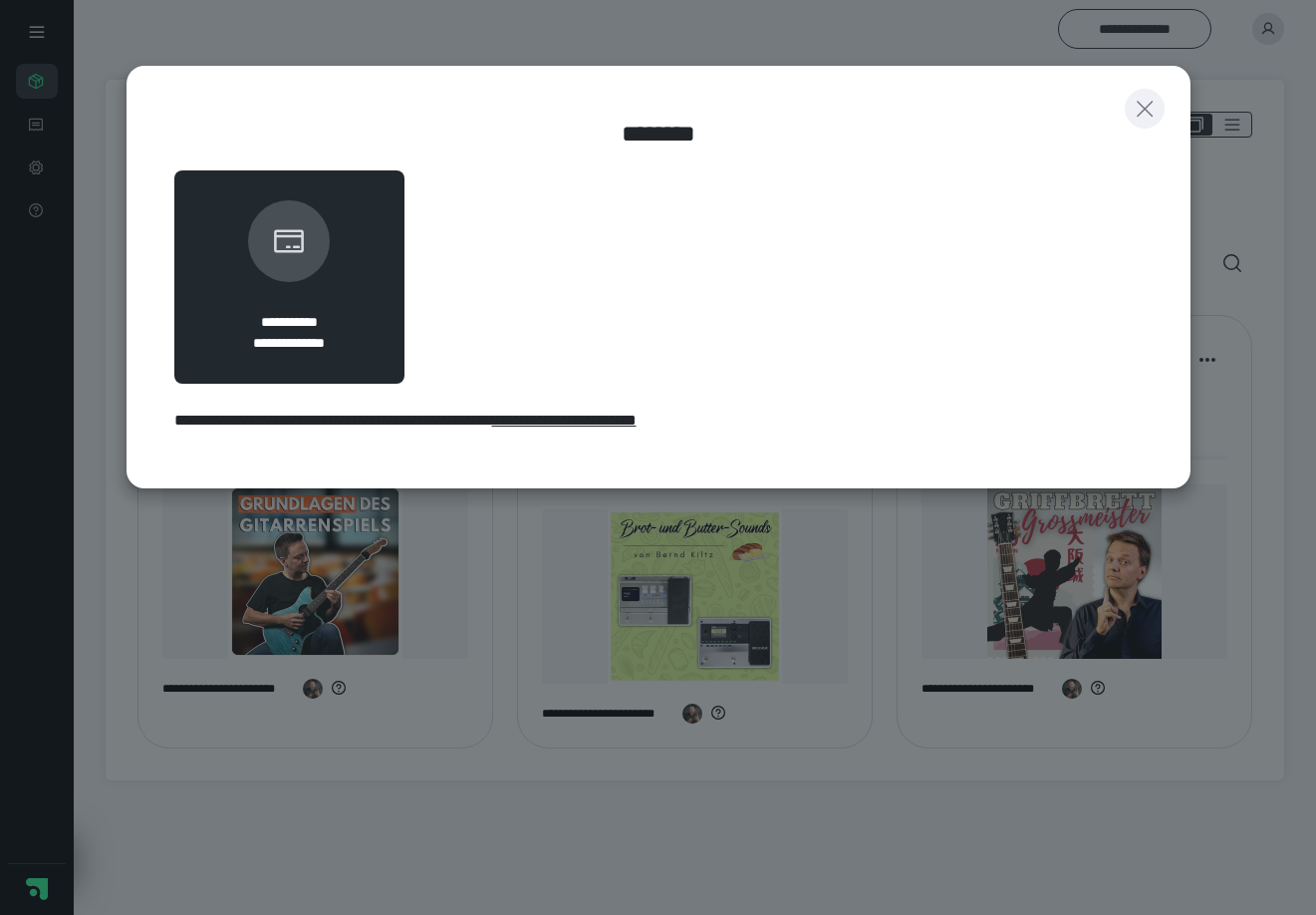 click 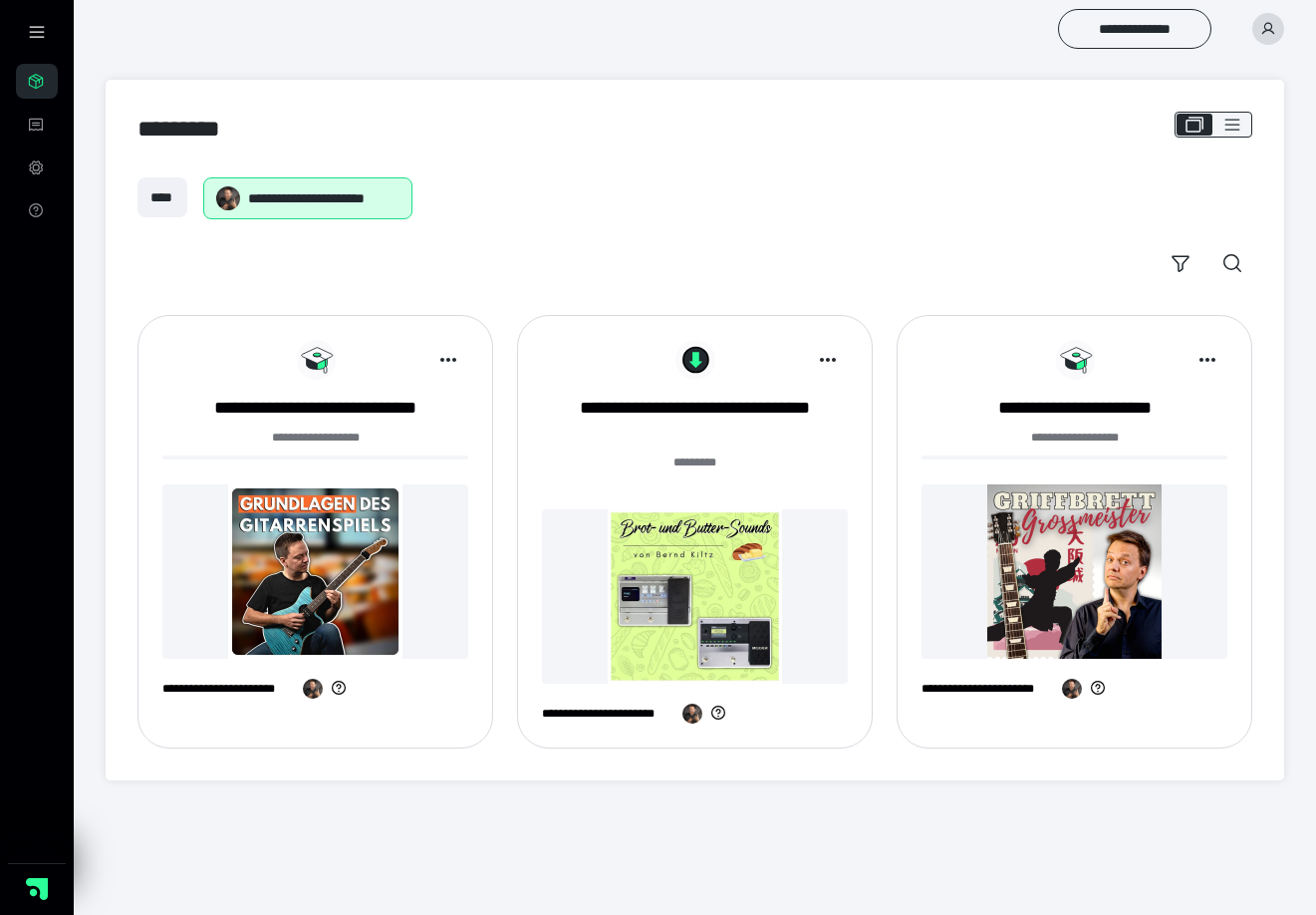 scroll, scrollTop: 0, scrollLeft: 0, axis: both 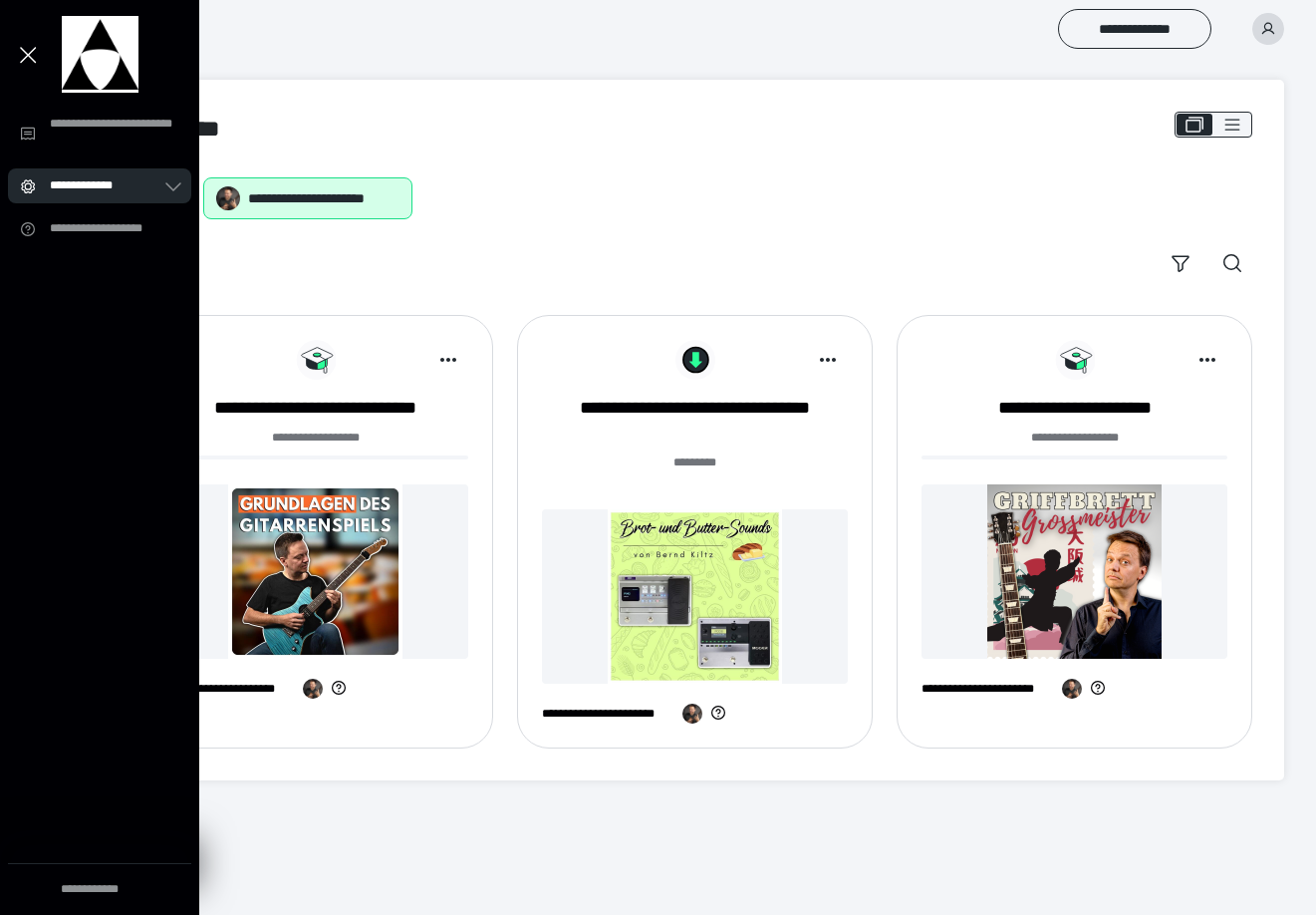 click 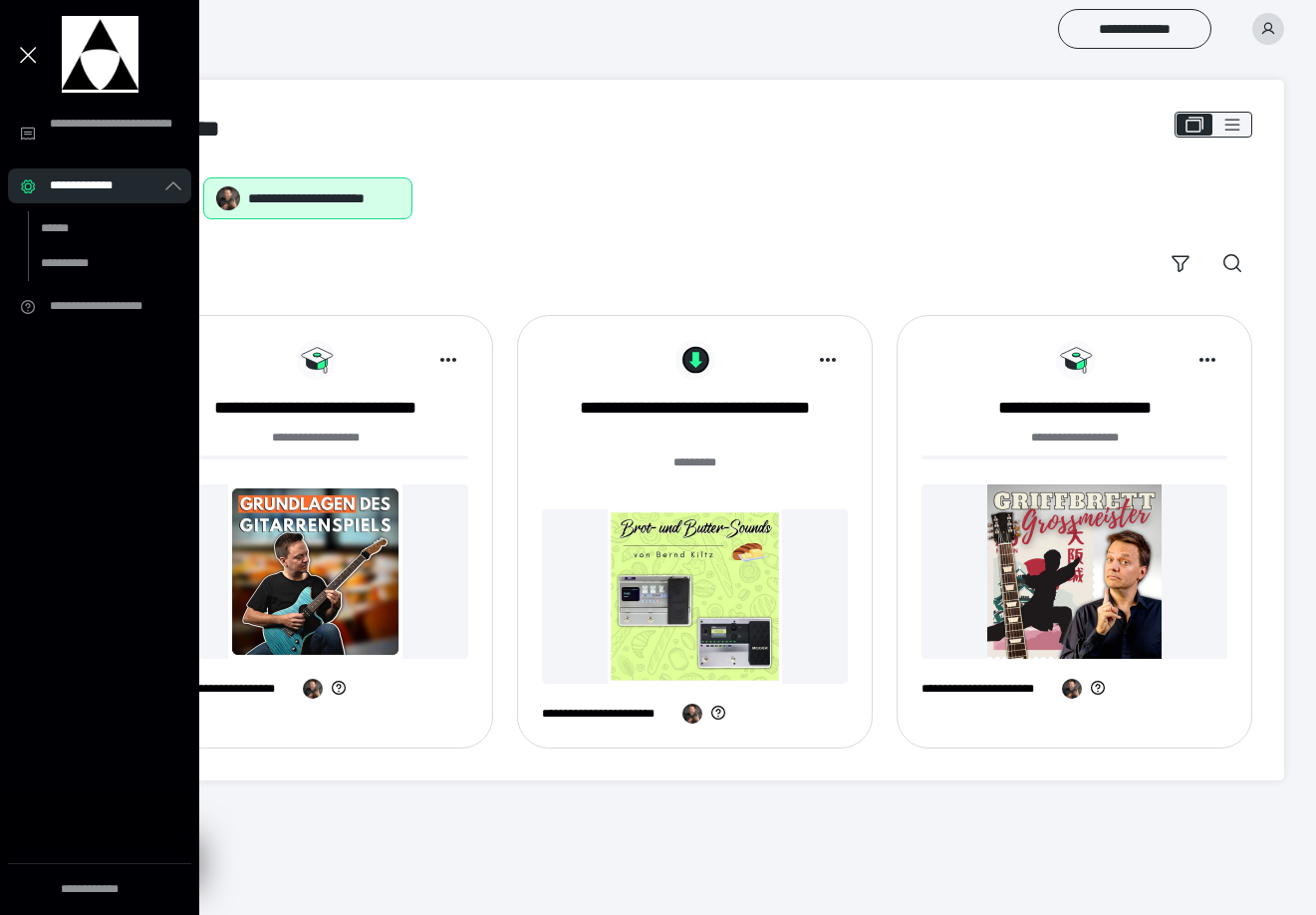 click 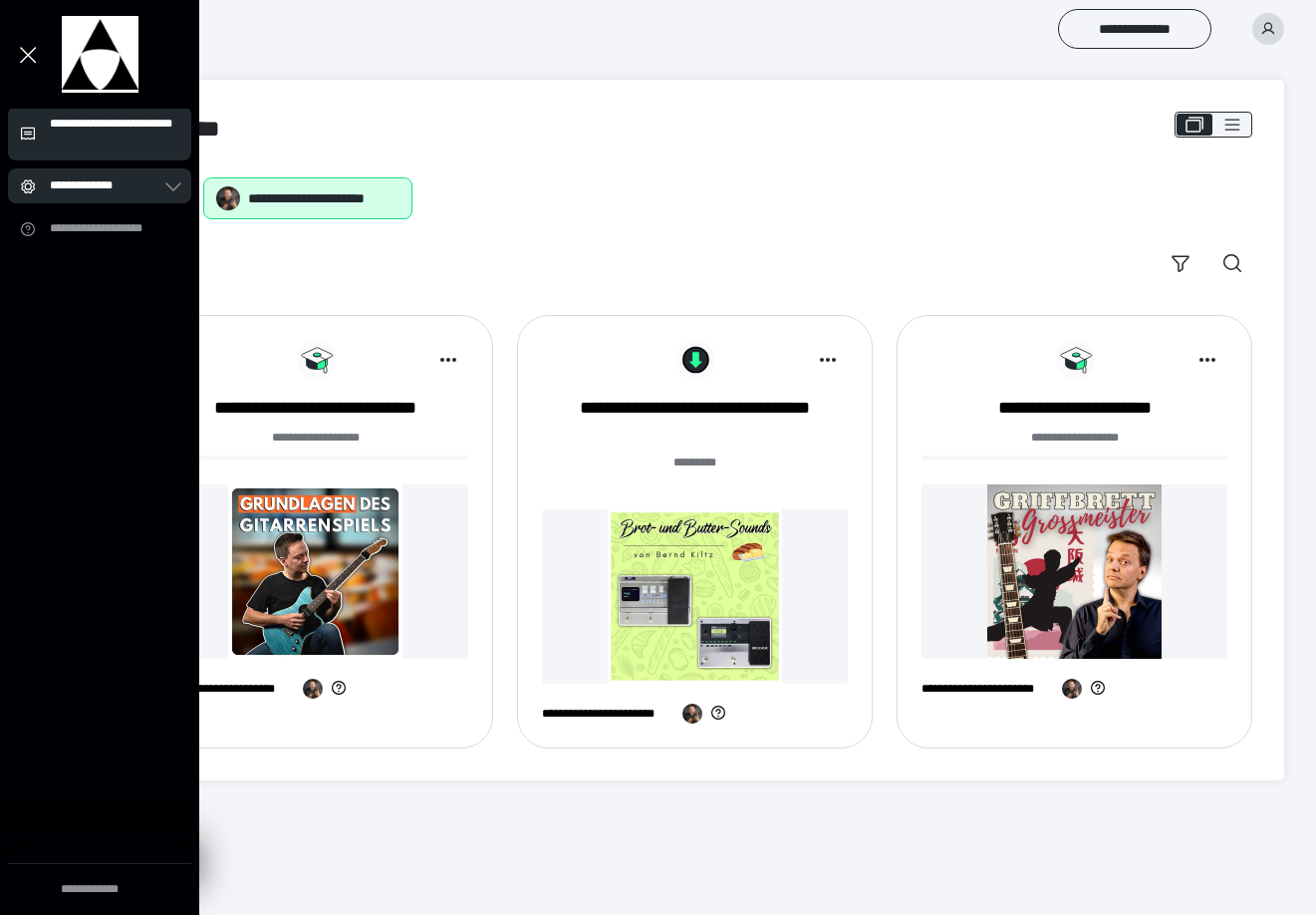 click on "**********" at bounding box center [115, 134] 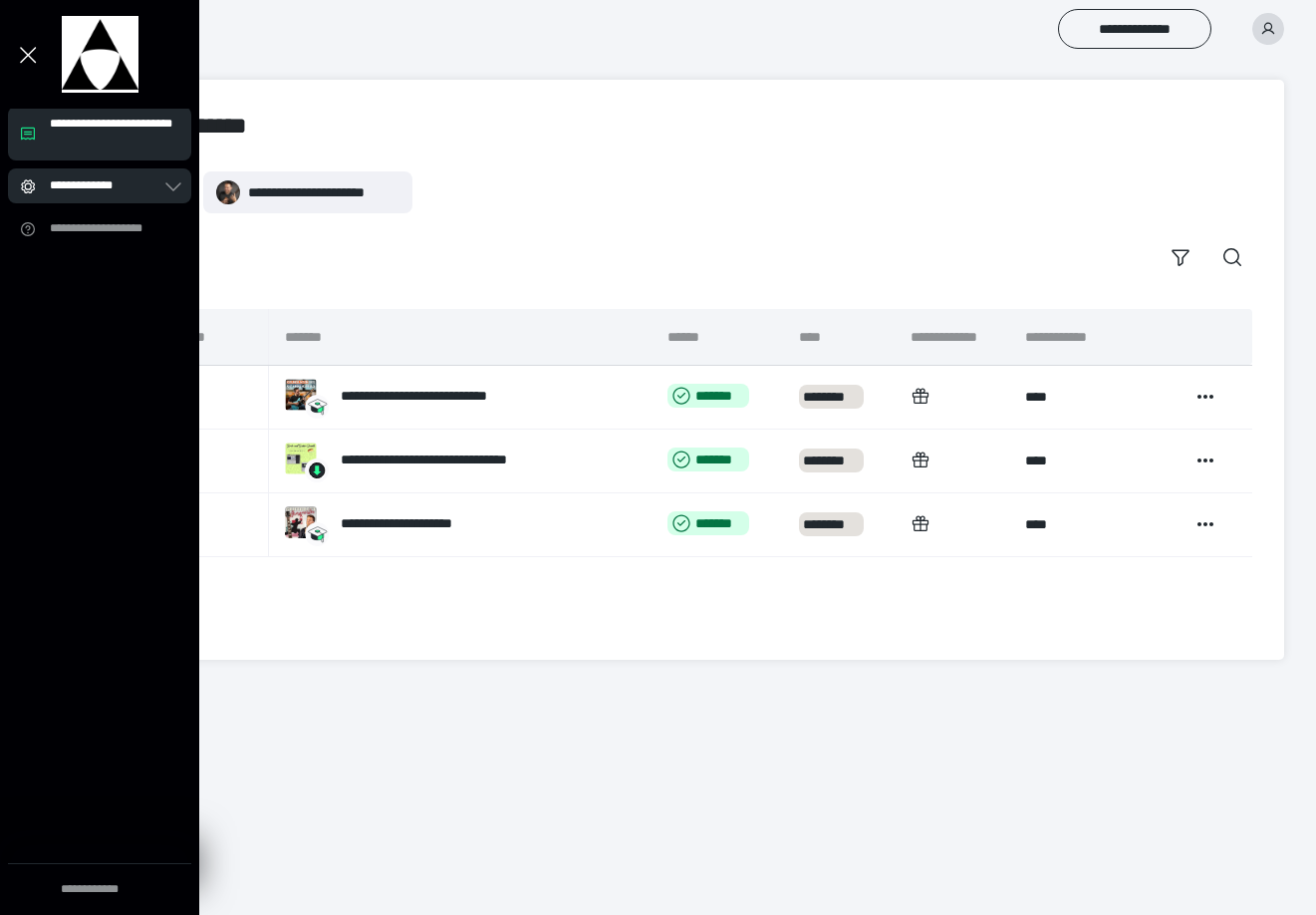 drag, startPoint x: 592, startPoint y: 172, endPoint x: 701, endPoint y: 179, distance: 109.2245 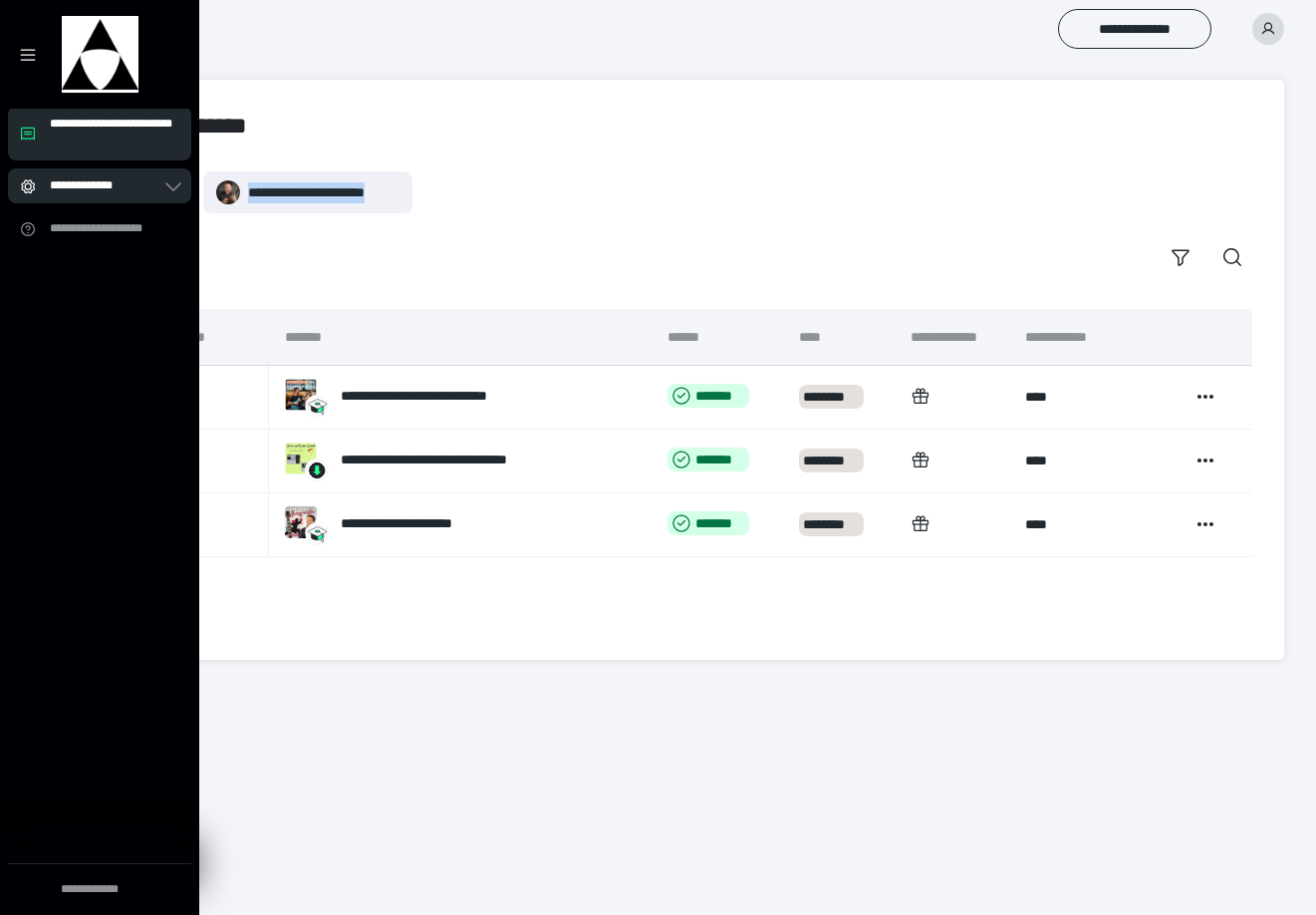 drag, startPoint x: 520, startPoint y: 174, endPoint x: 802, endPoint y: 193, distance: 282.6393 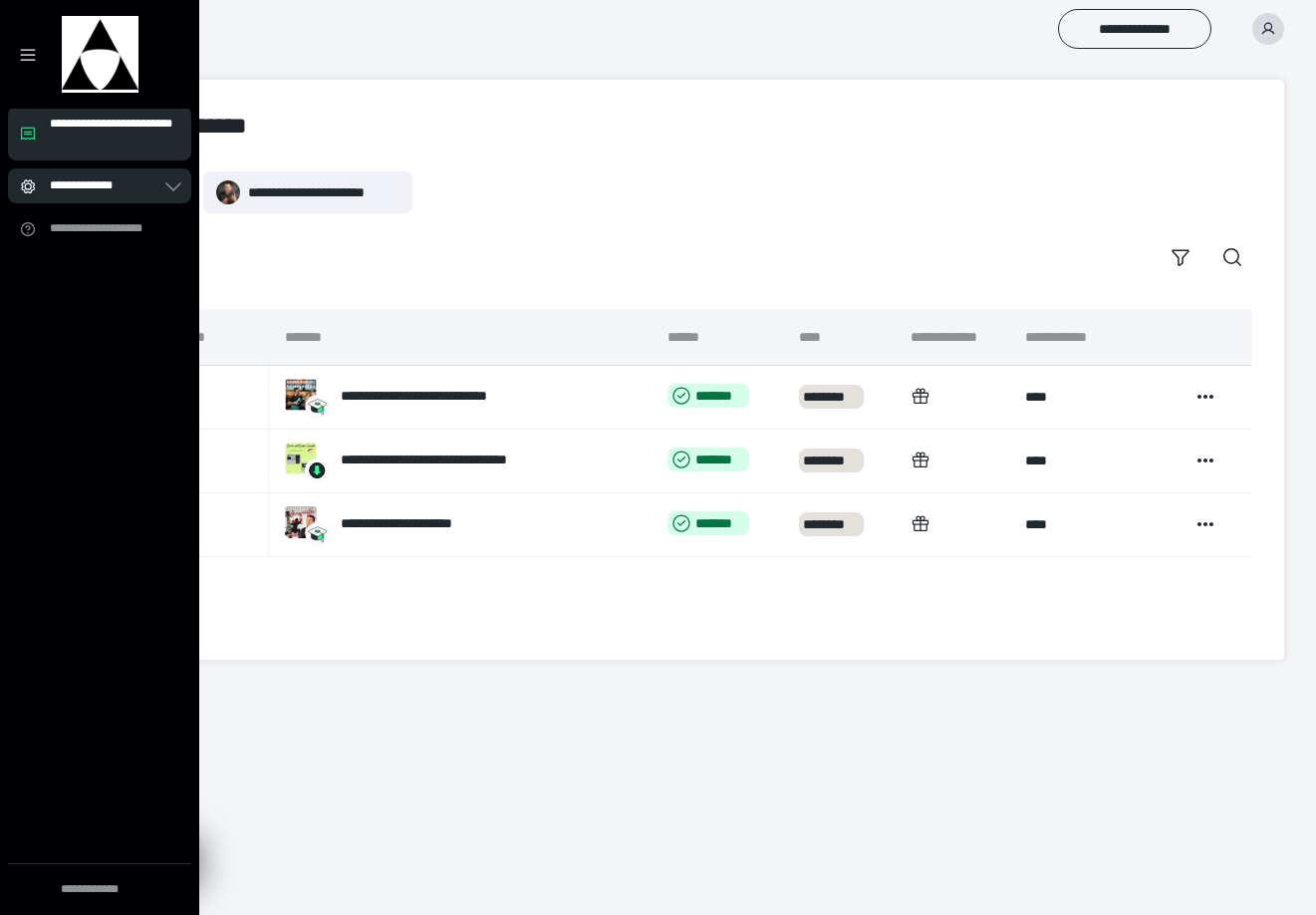 click on "**********" at bounding box center (757, 29) 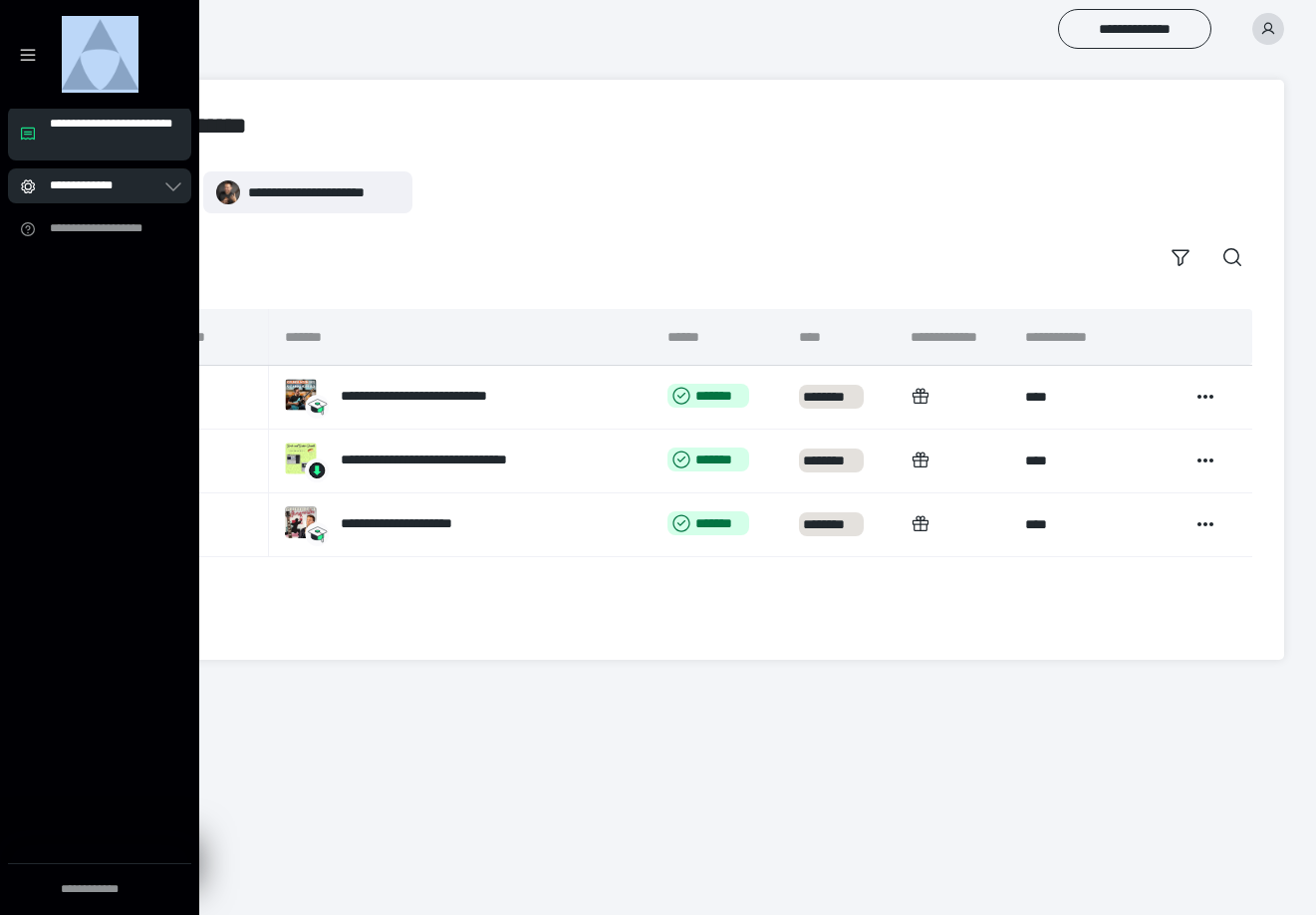 drag, startPoint x: 195, startPoint y: 45, endPoint x: 220, endPoint y: 49, distance: 25.317978 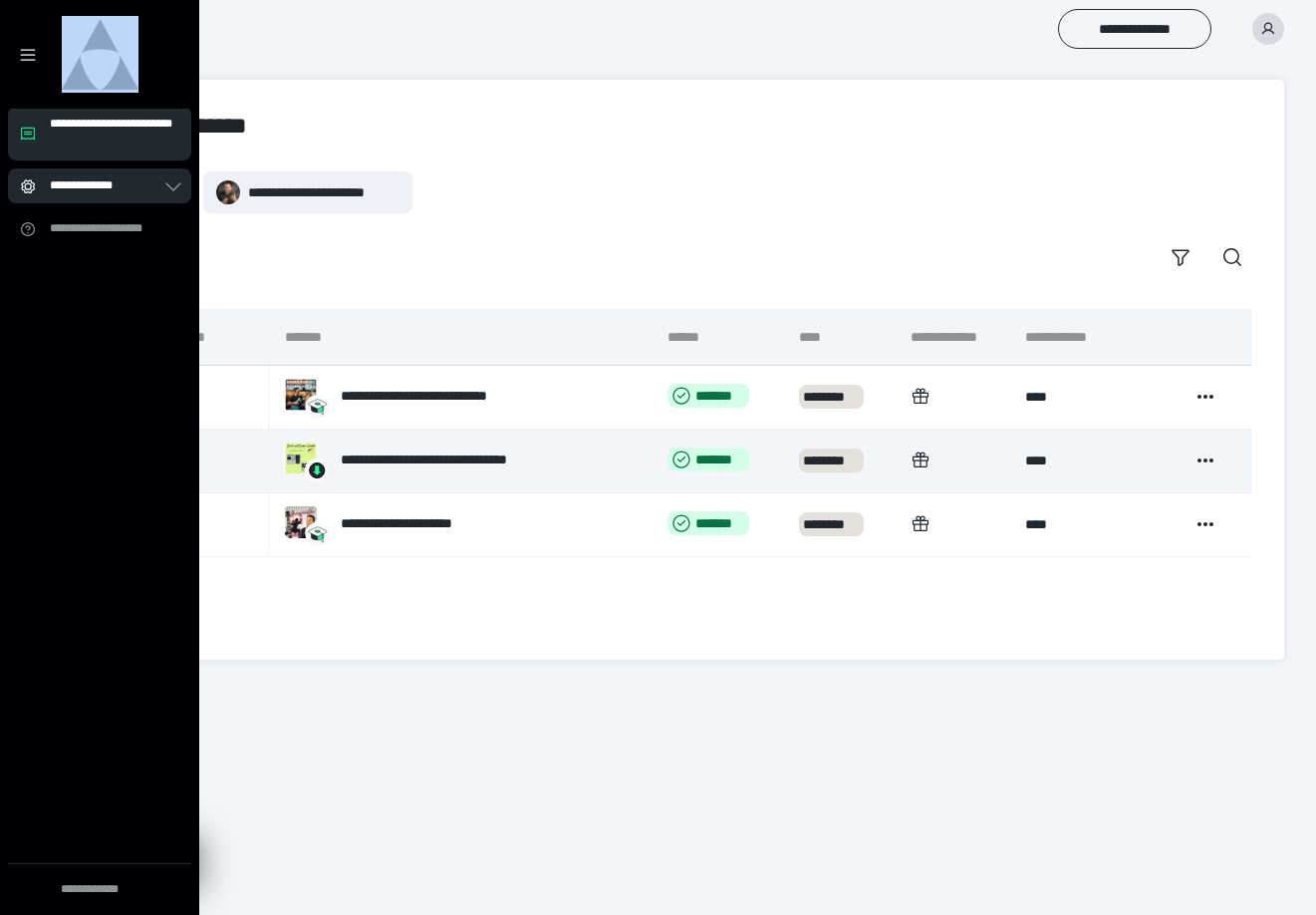 click on "*******" at bounding box center [195, 460] 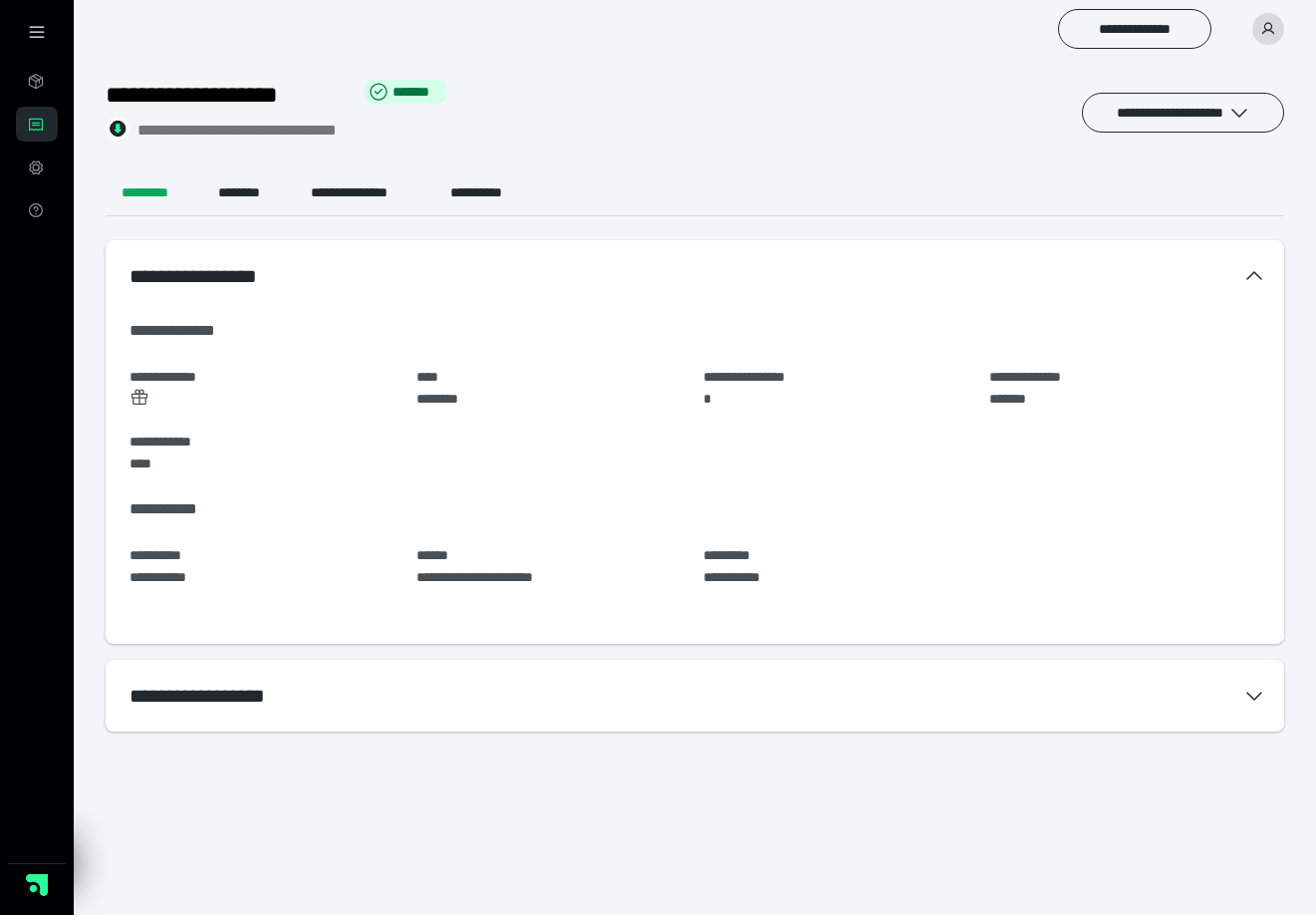 scroll, scrollTop: 0, scrollLeft: 0, axis: both 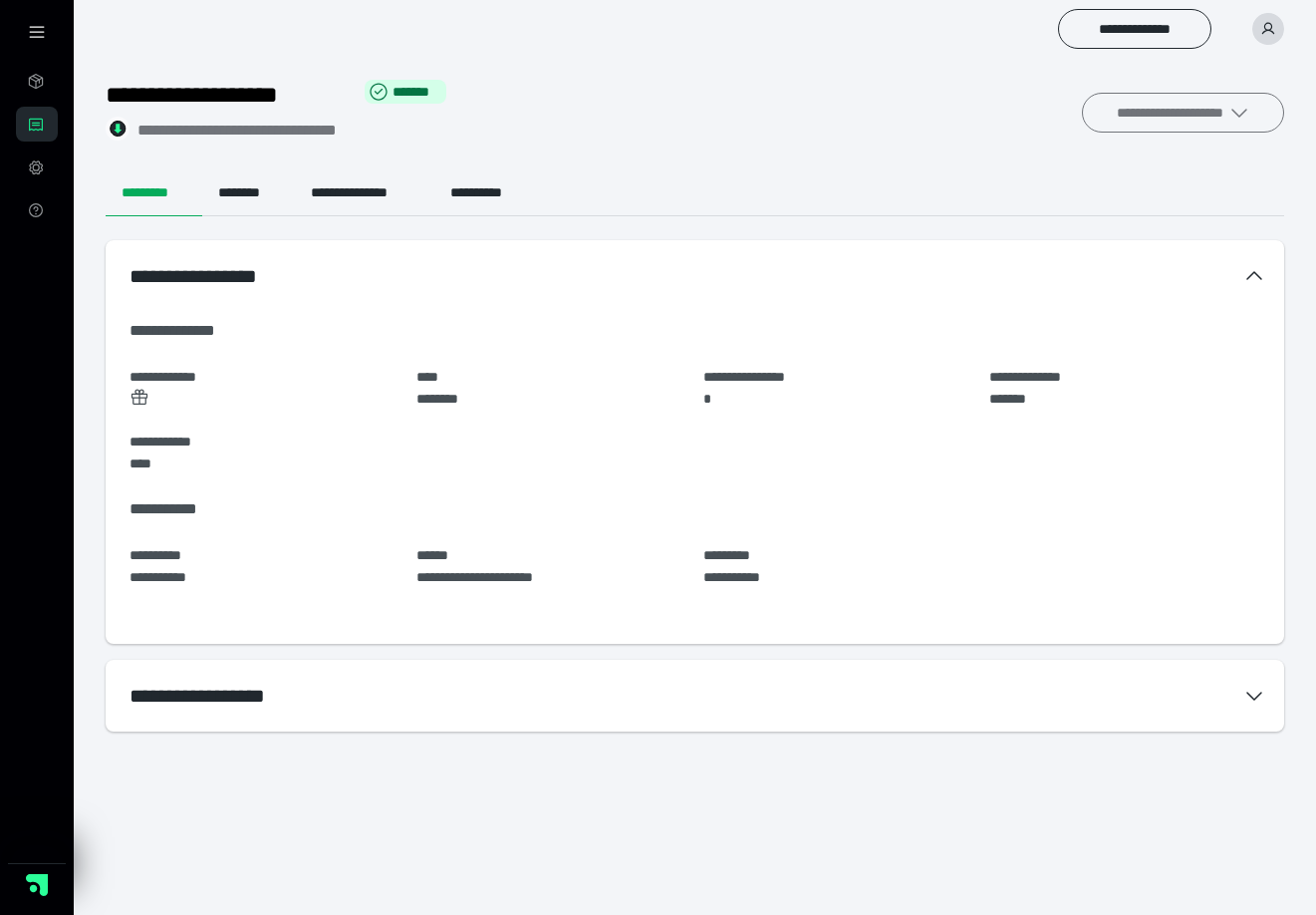 click 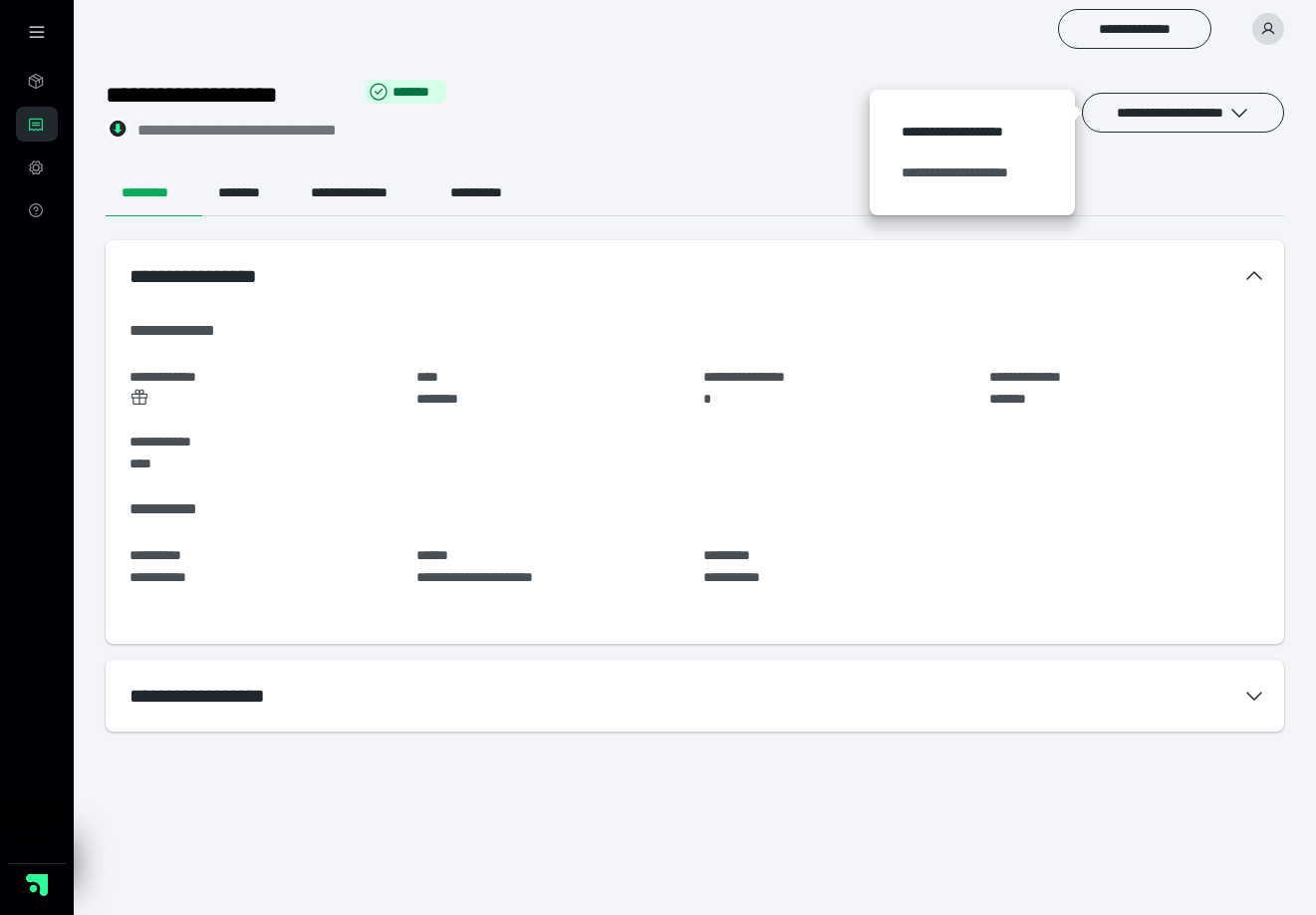click on "**********" at bounding box center [972, 172] 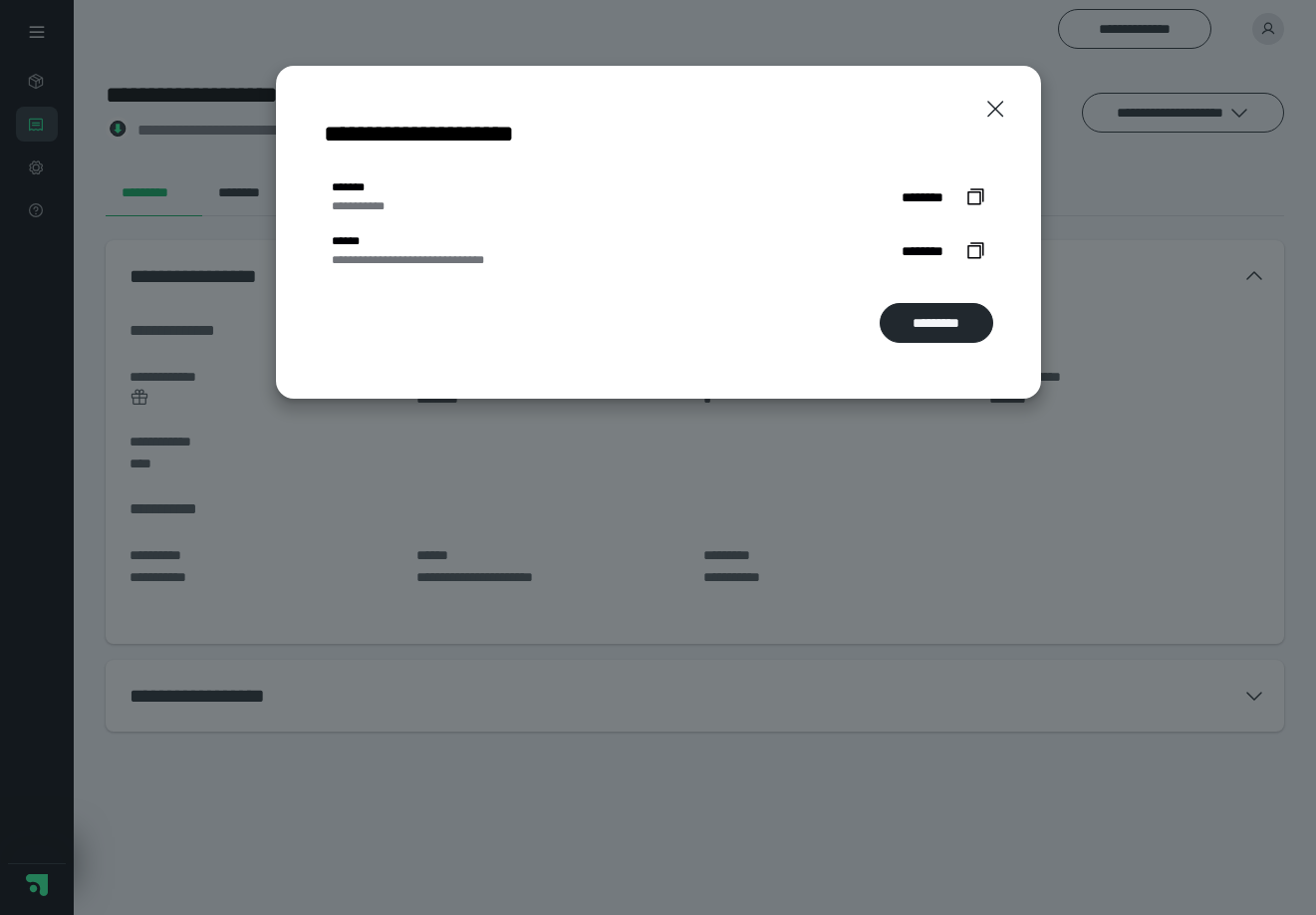 click on "**********" at bounding box center (424, 260) 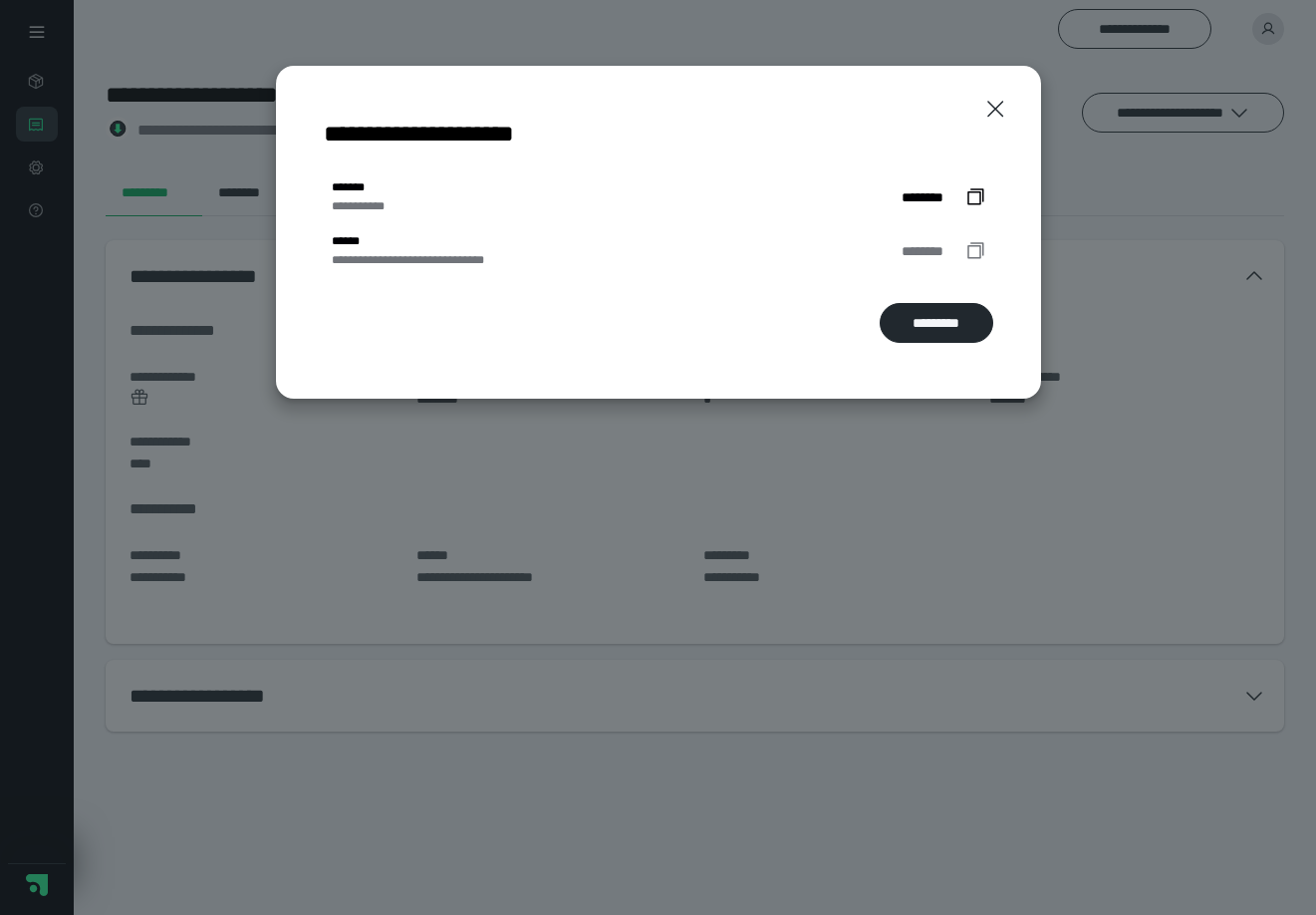 click on "********" at bounding box center [930, 251] 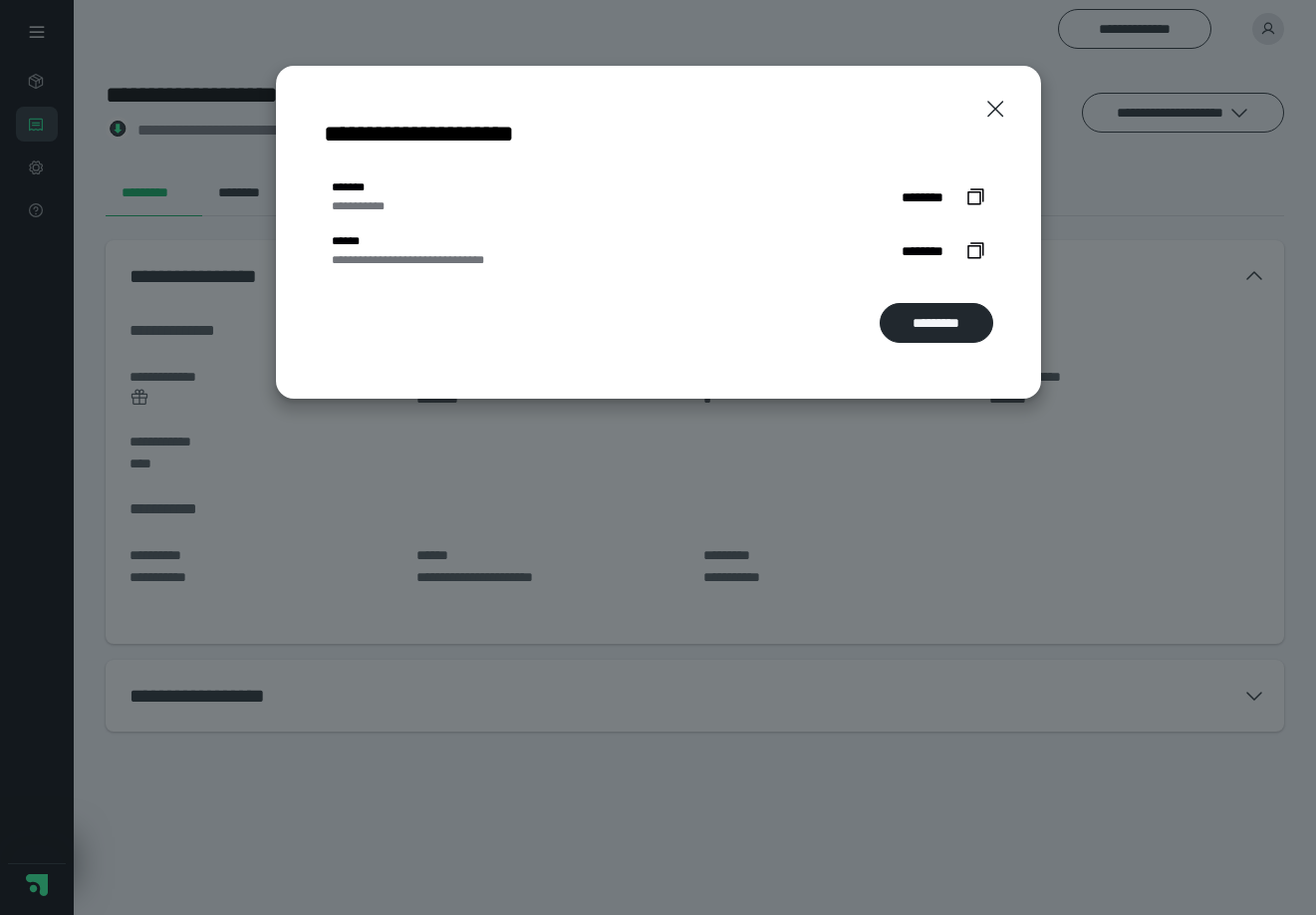click on "**********" at bounding box center (424, 260) 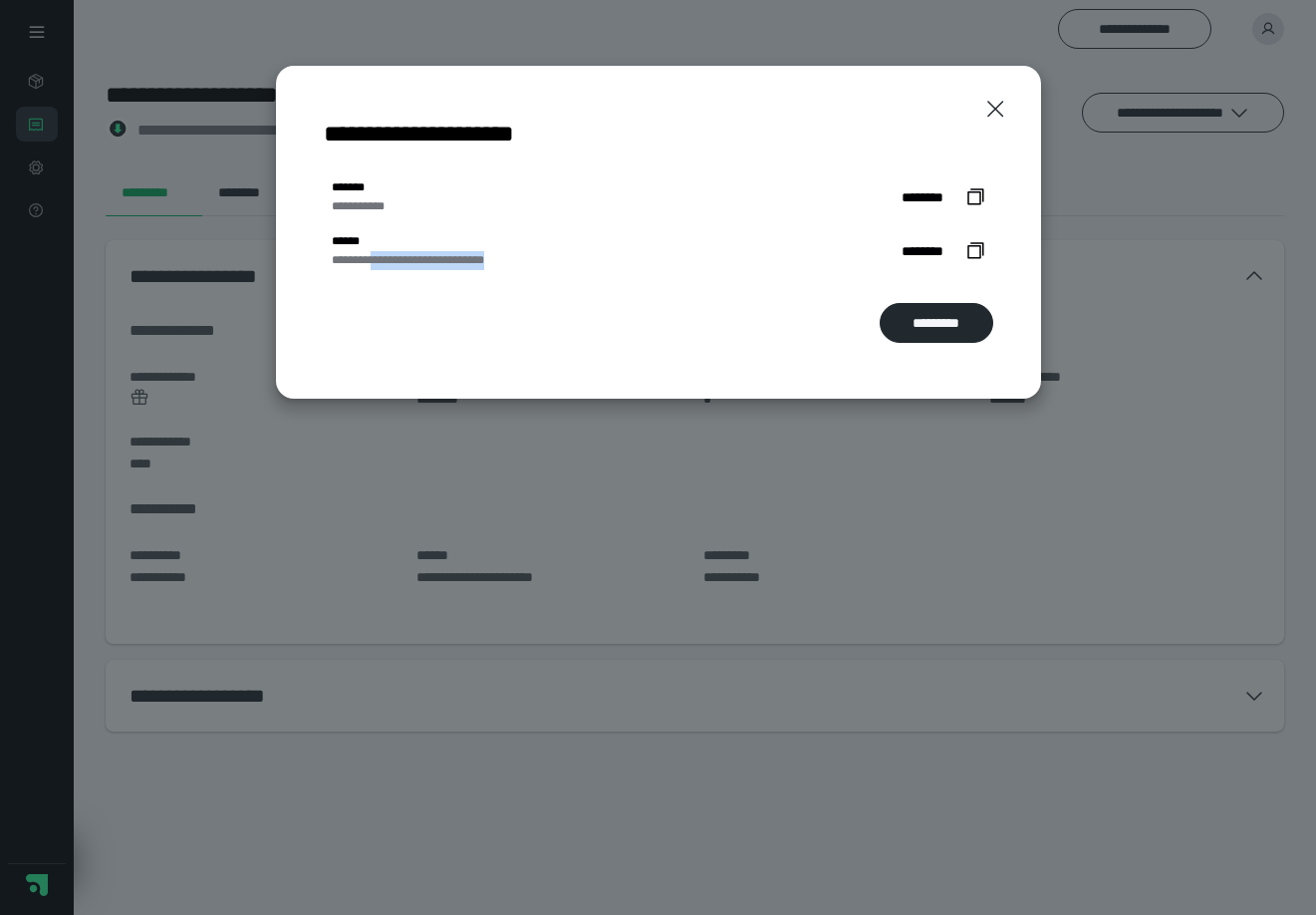 click on "**********" at bounding box center (424, 260) 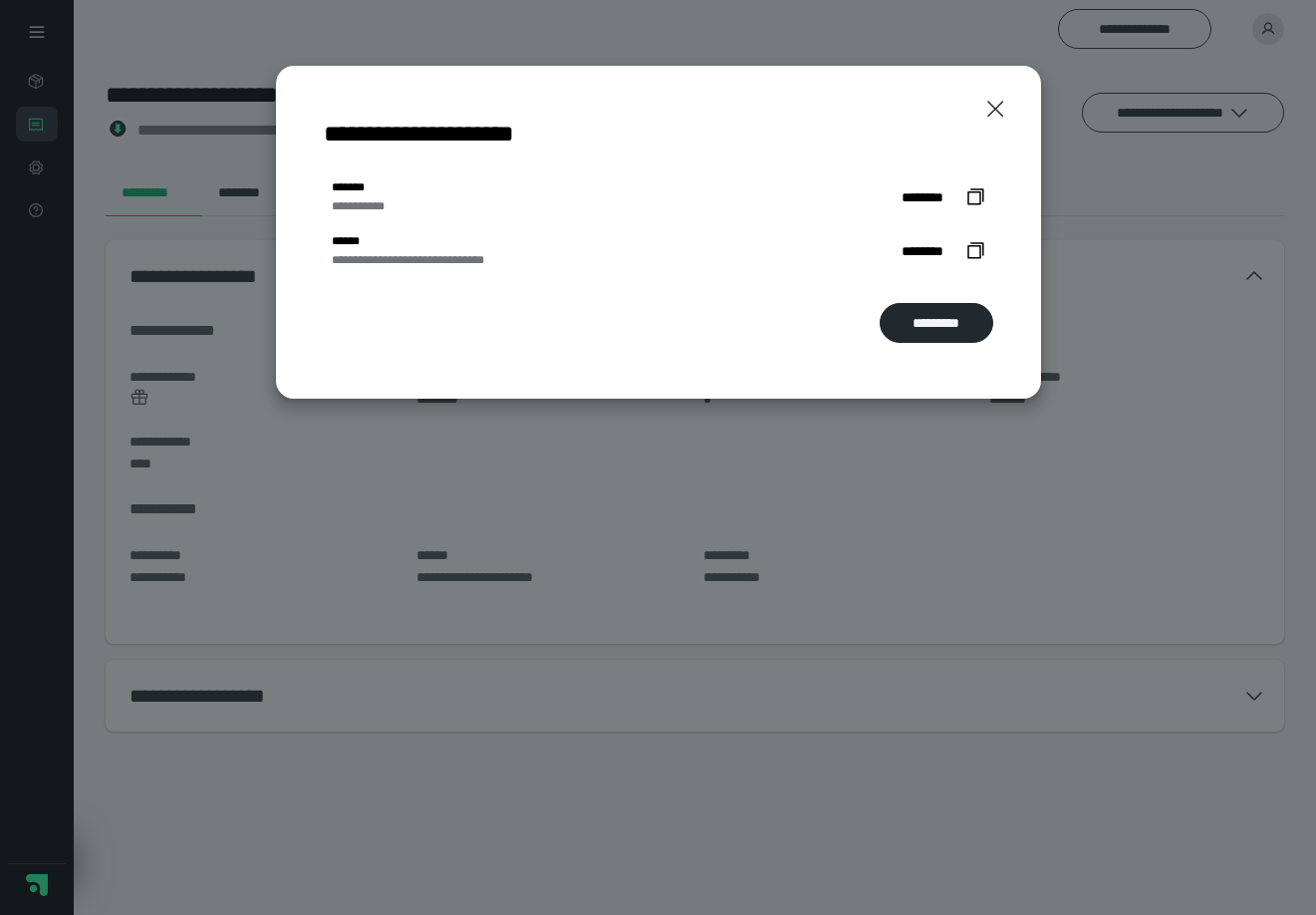 click on "**********" at bounding box center [424, 260] 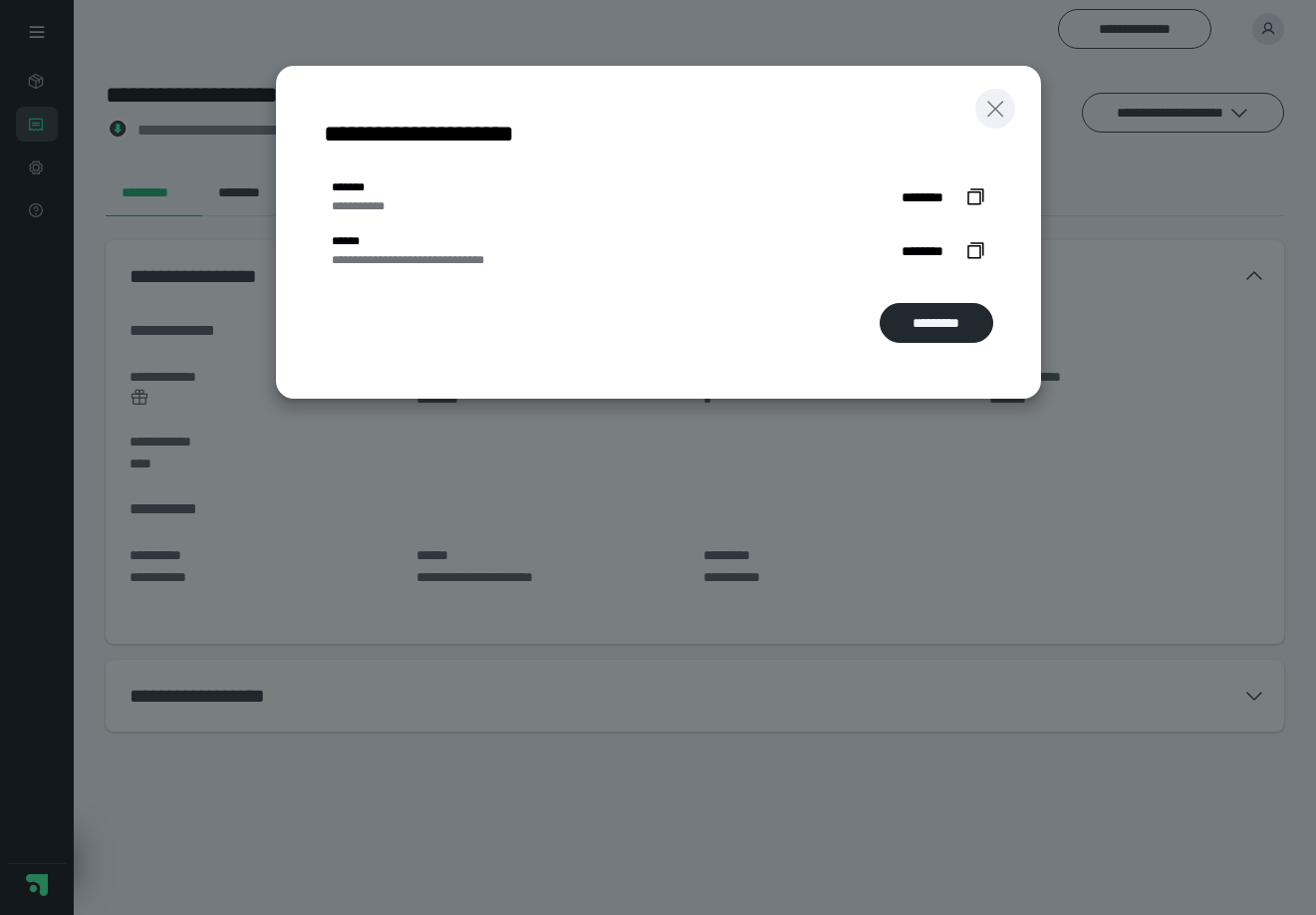 click 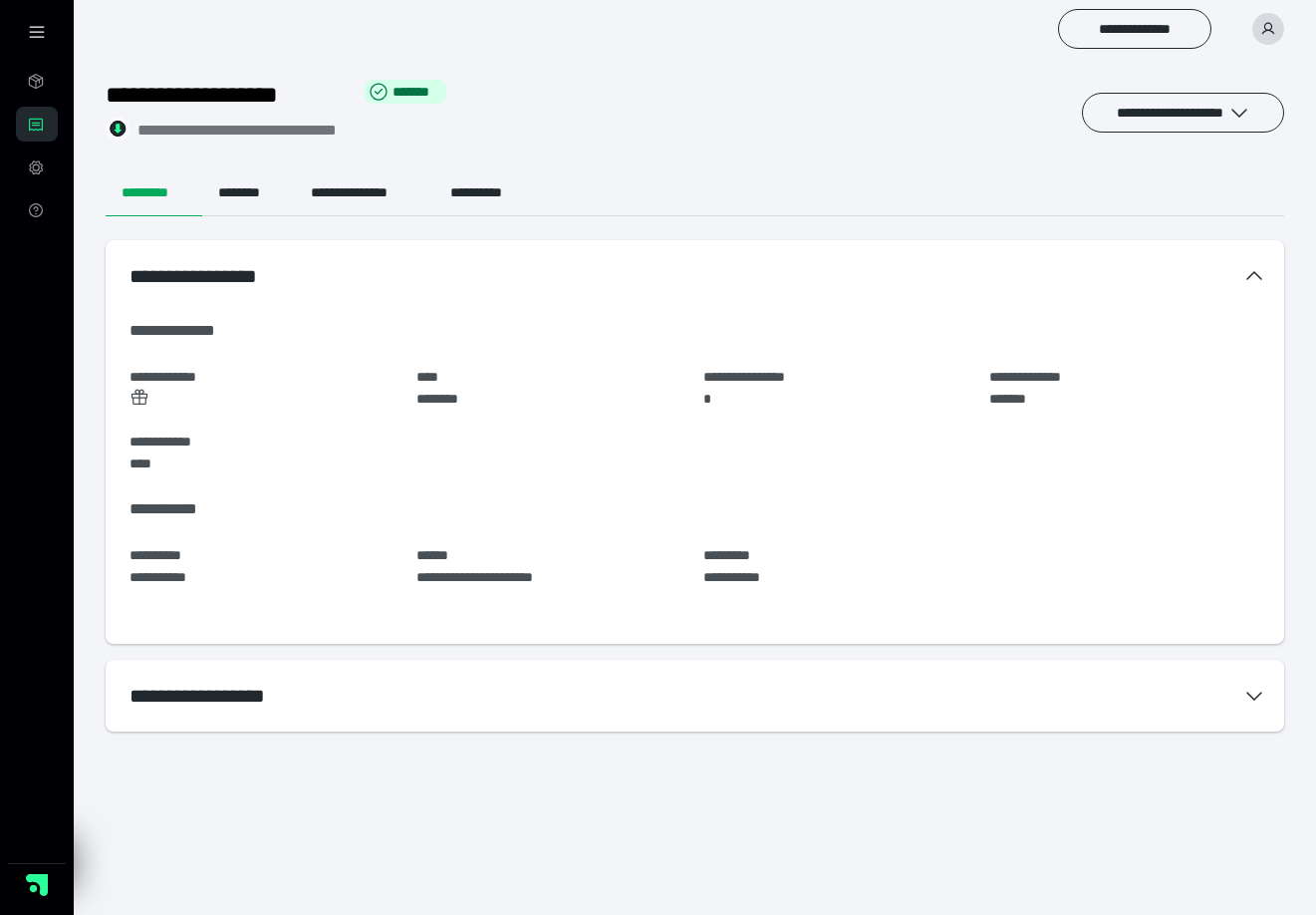 scroll, scrollTop: 0, scrollLeft: 0, axis: both 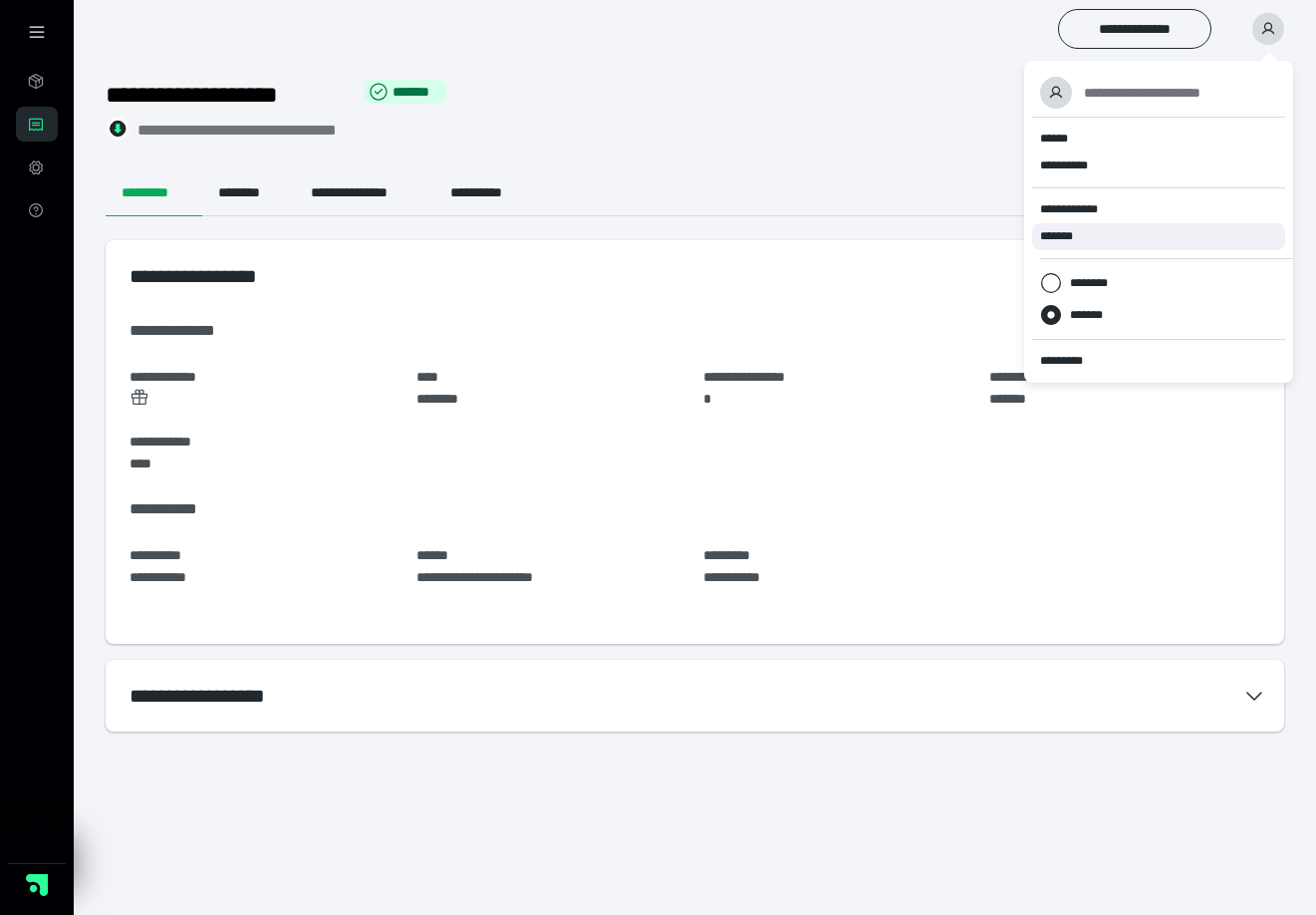 click on "*******" at bounding box center (1063, 236) 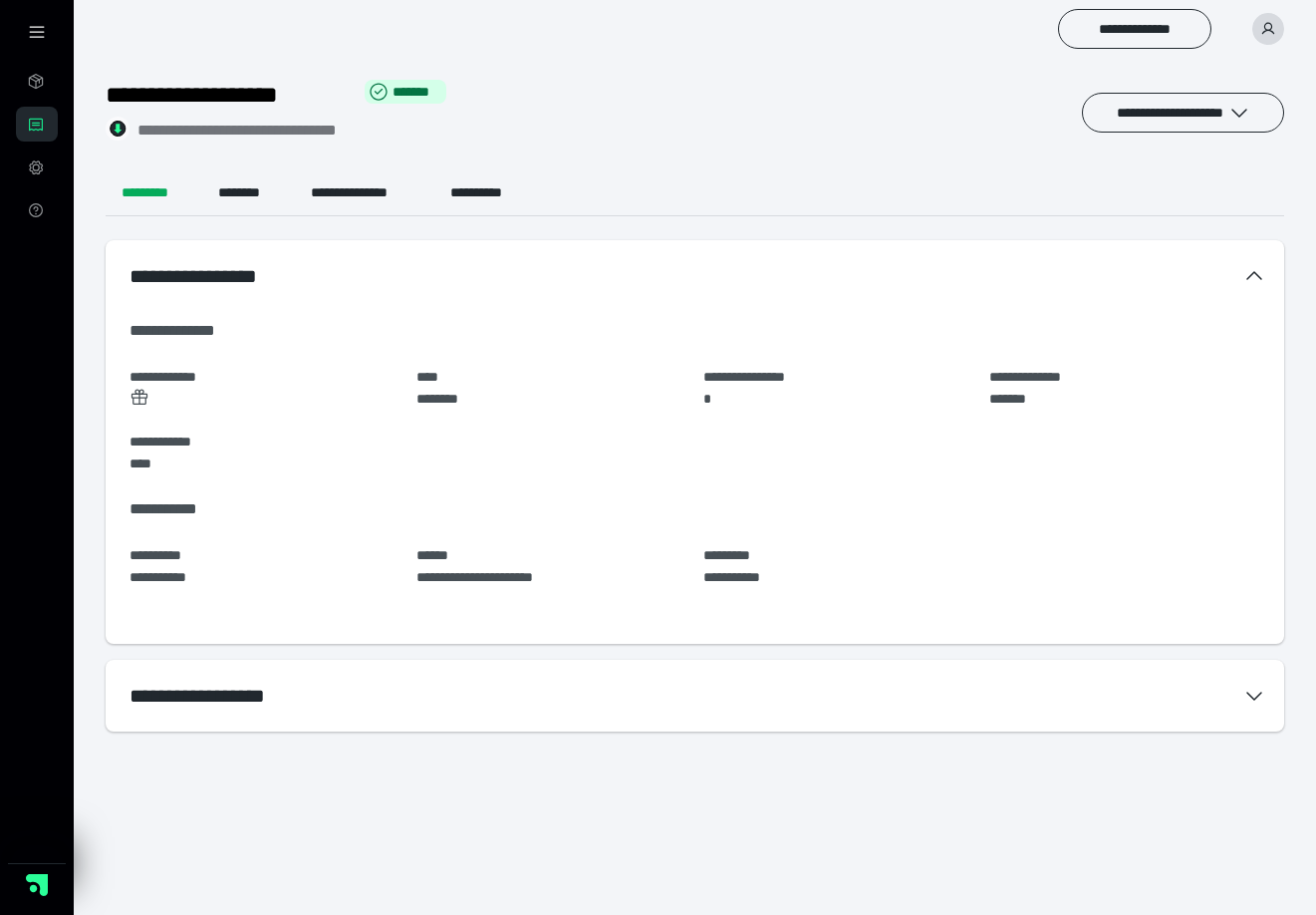 scroll, scrollTop: 0, scrollLeft: 0, axis: both 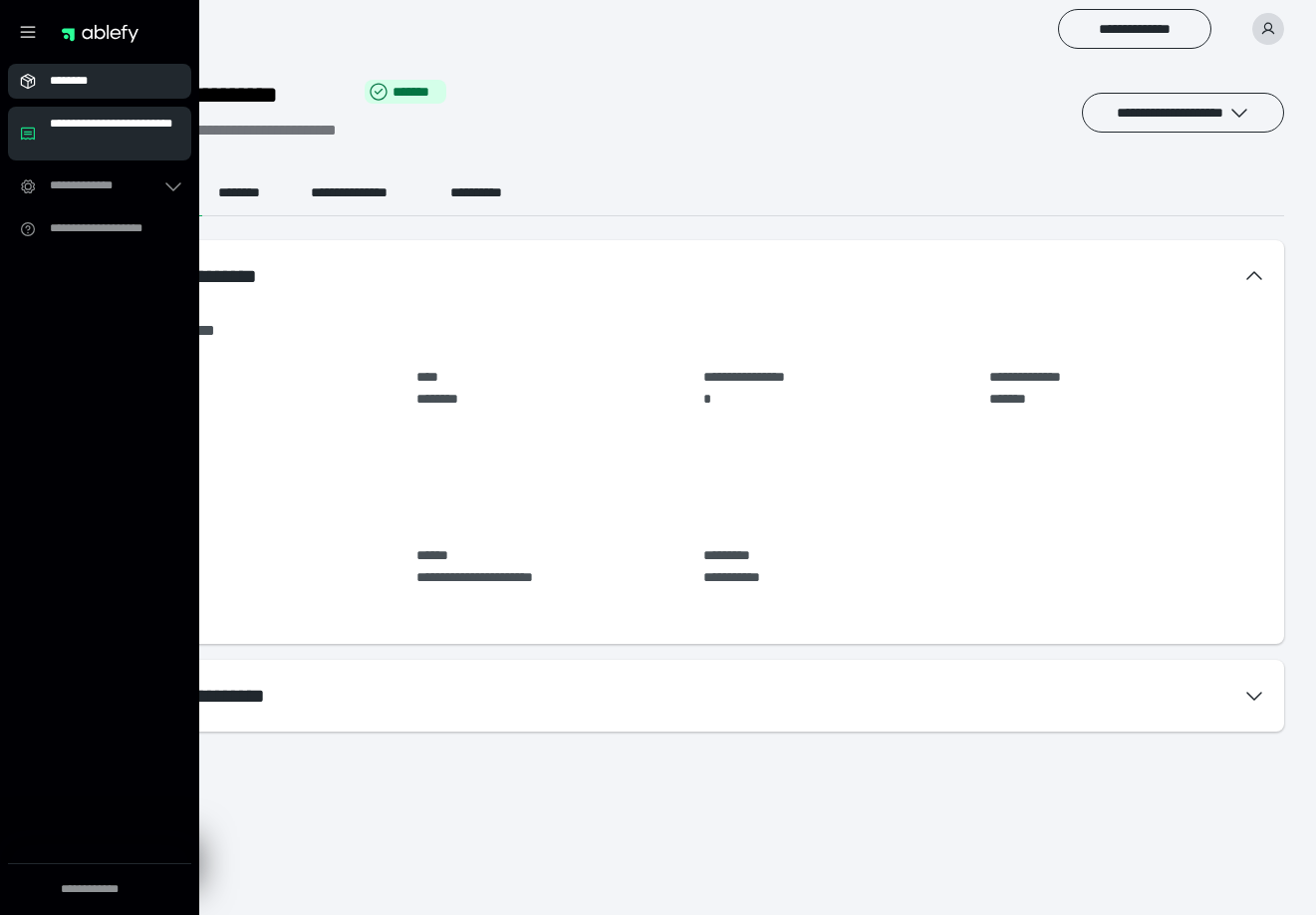 click on "********" at bounding box center (106, 81) 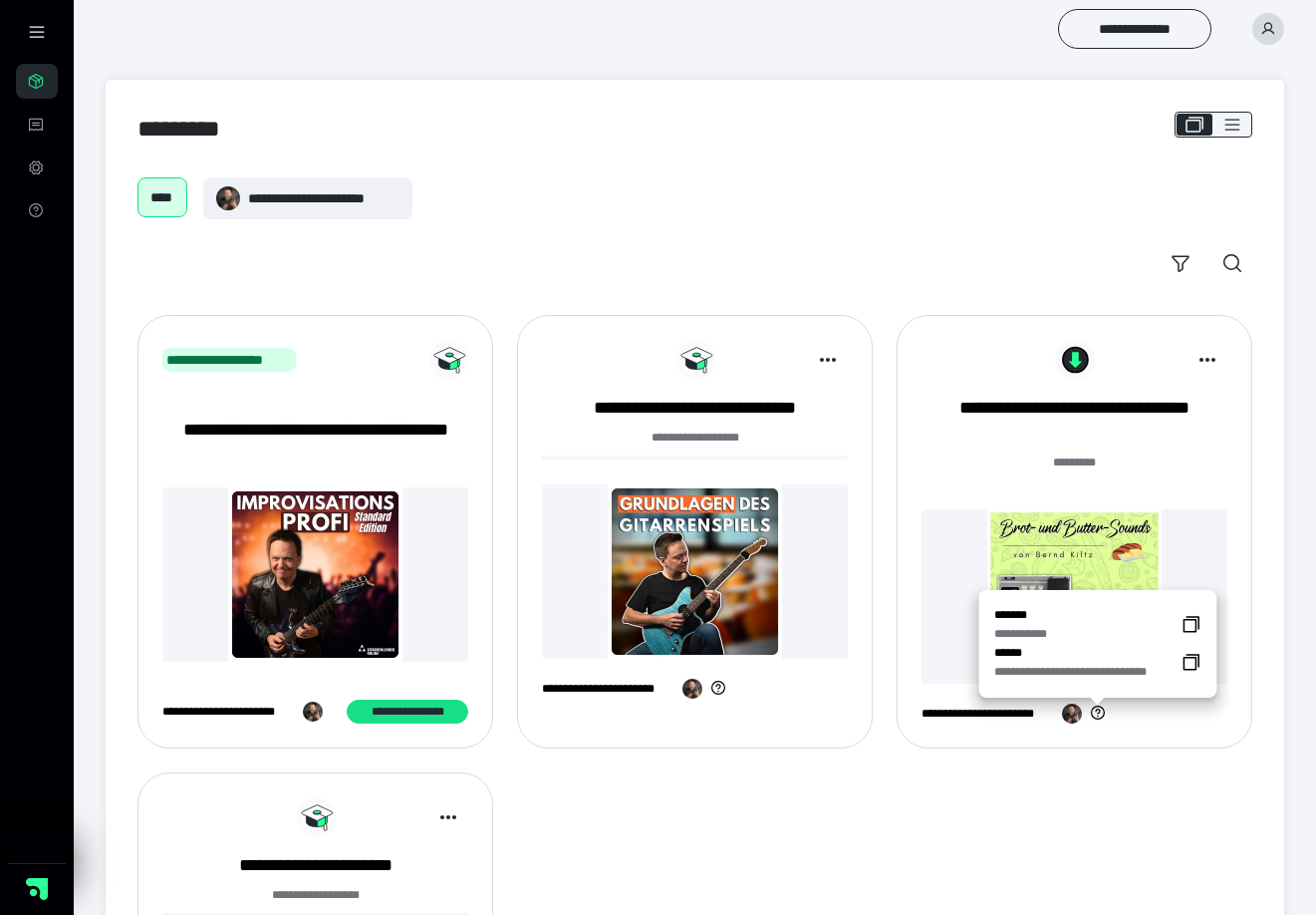 click on "**********" at bounding box center (1087, 672) 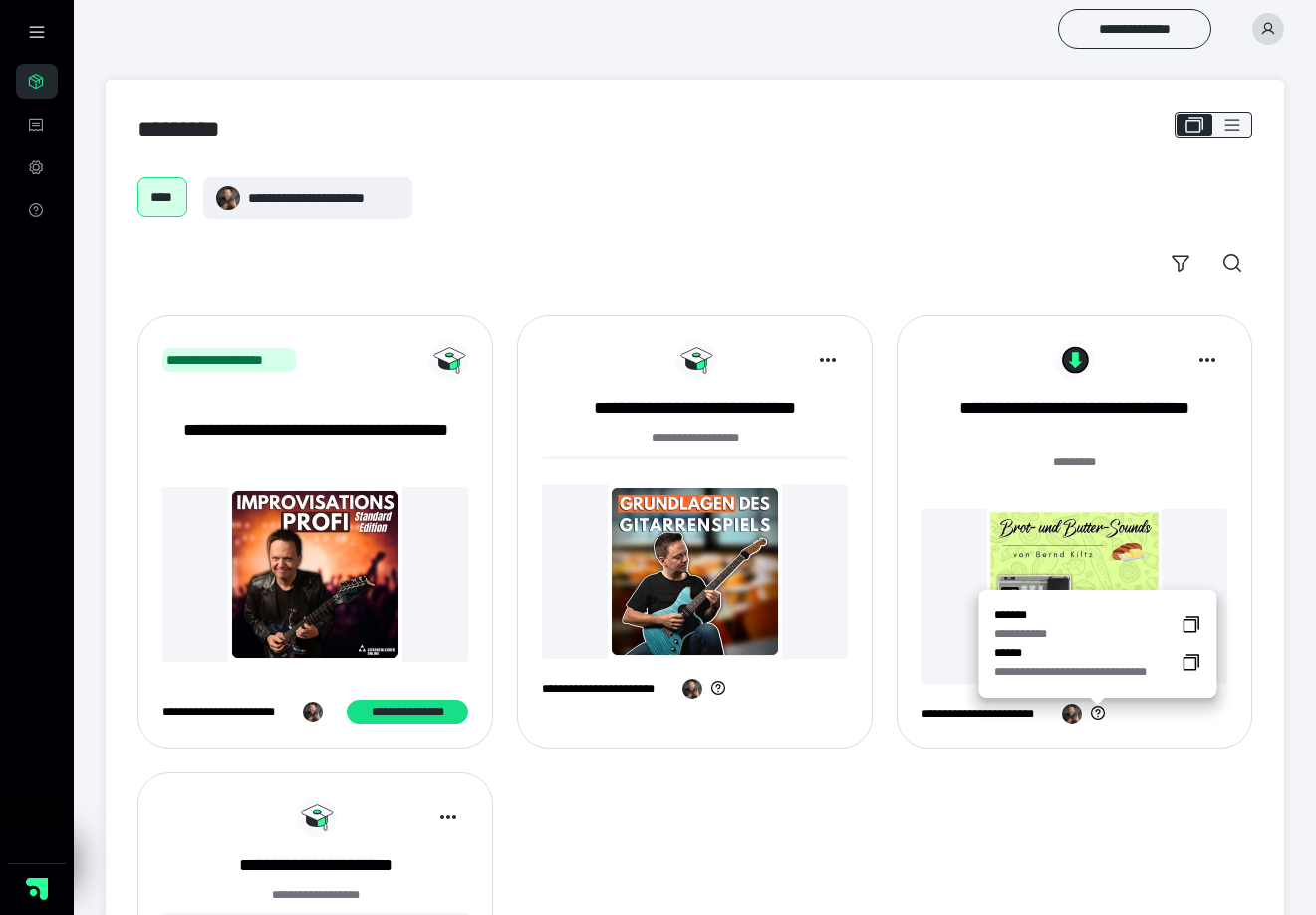click 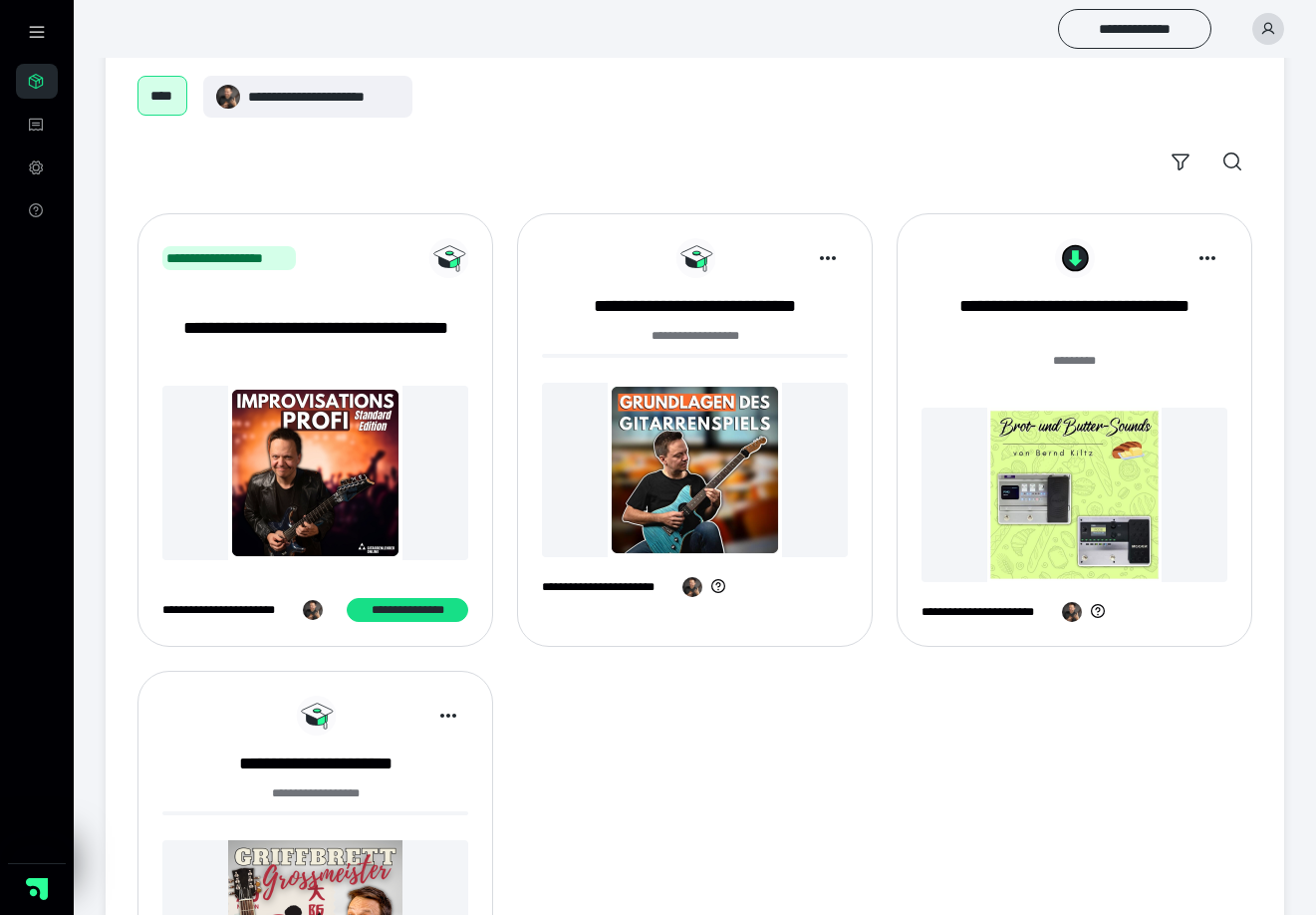 scroll, scrollTop: 99, scrollLeft: 0, axis: vertical 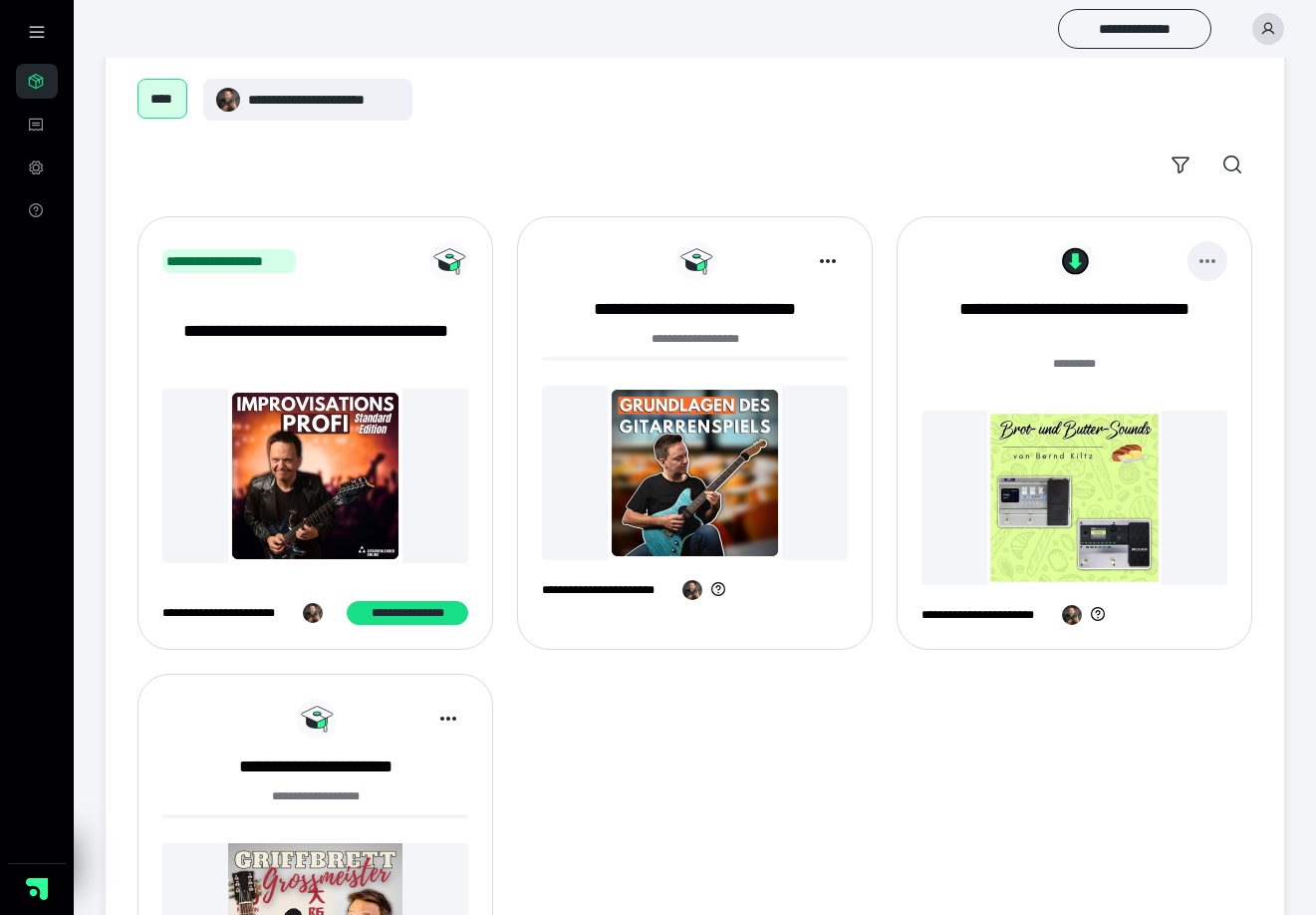 click 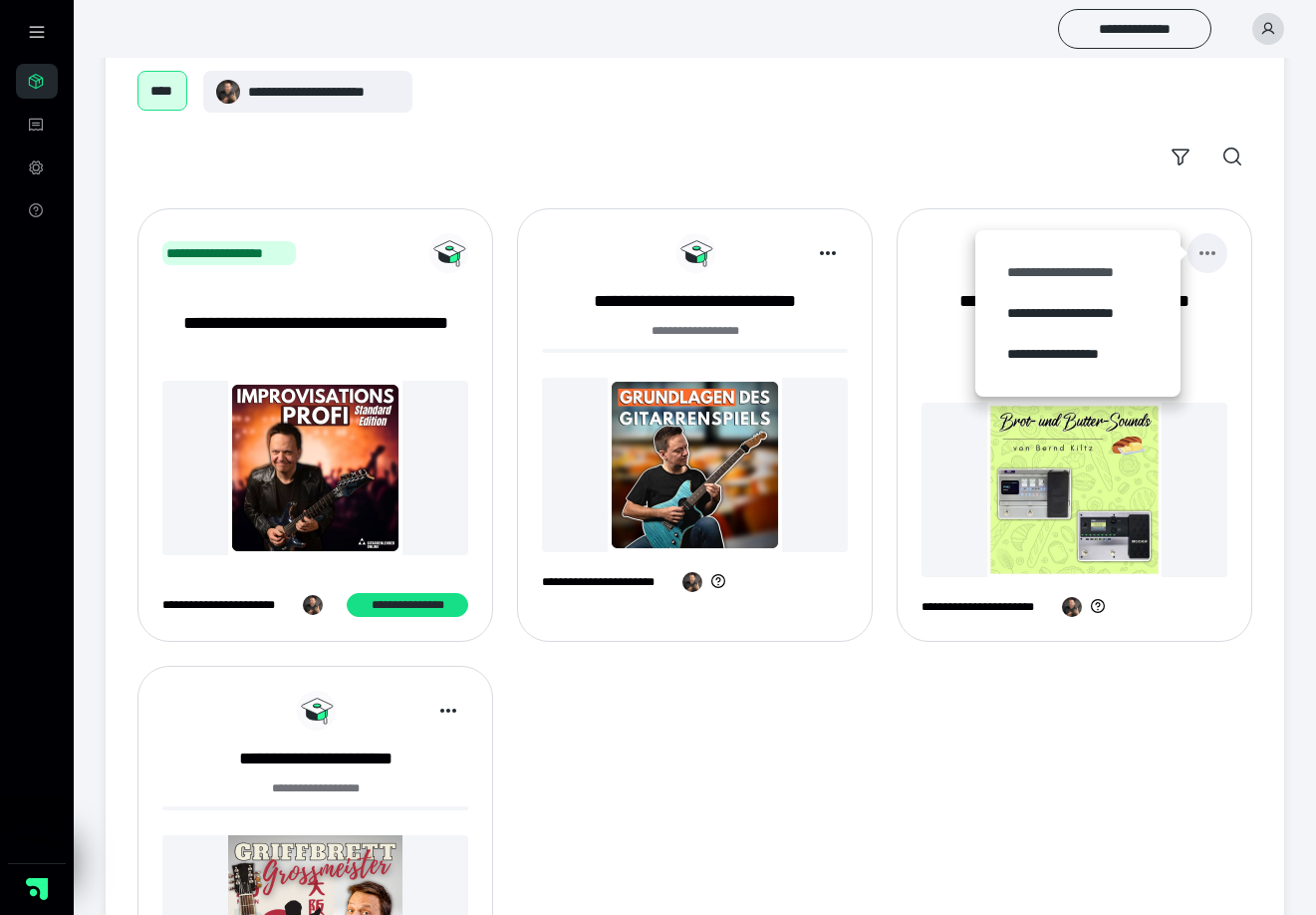 scroll, scrollTop: 109, scrollLeft: 0, axis: vertical 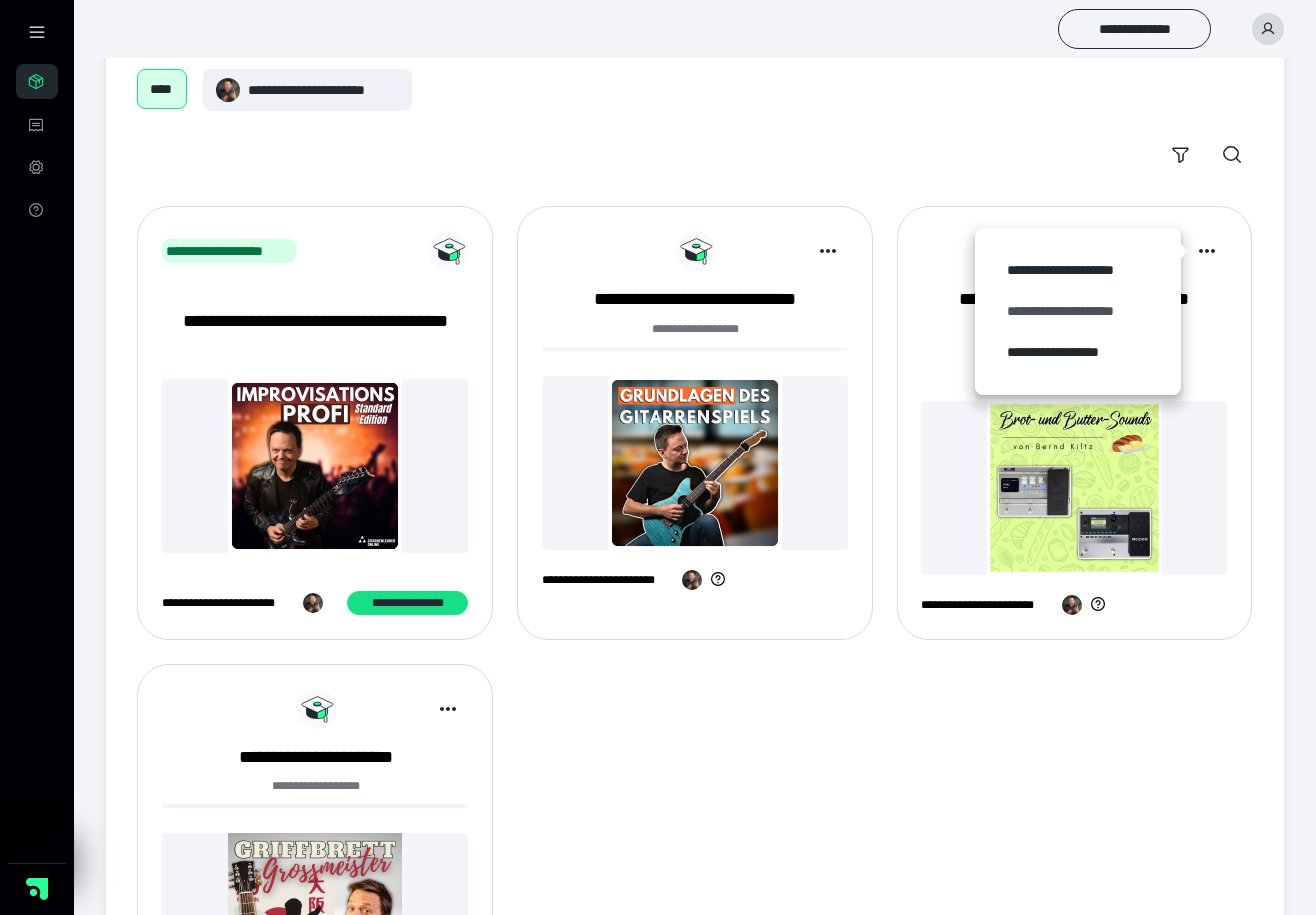 click on "**********" at bounding box center (1078, 311) 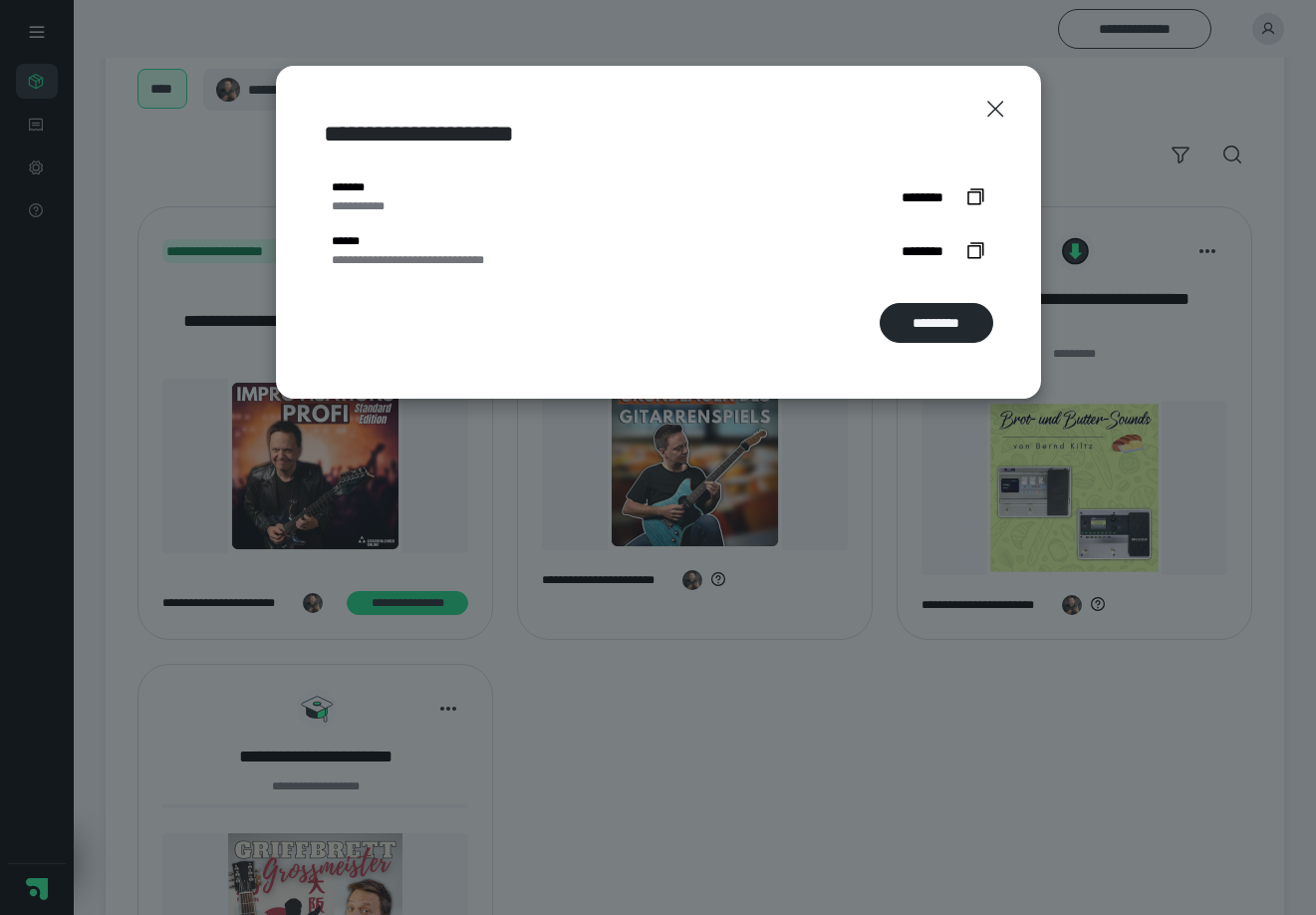 click on "**********" at bounding box center [658, 251] 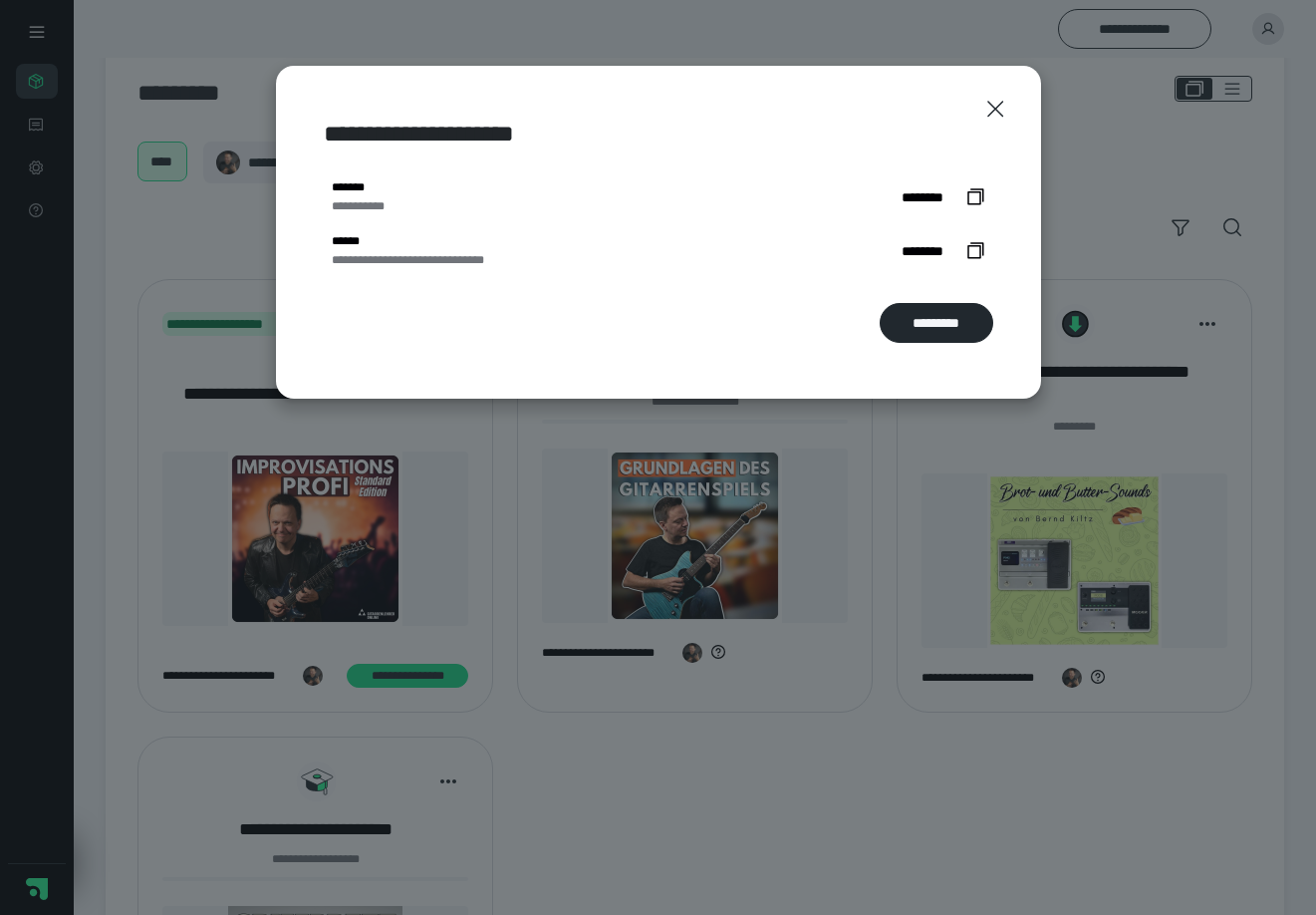 scroll, scrollTop: 28, scrollLeft: 0, axis: vertical 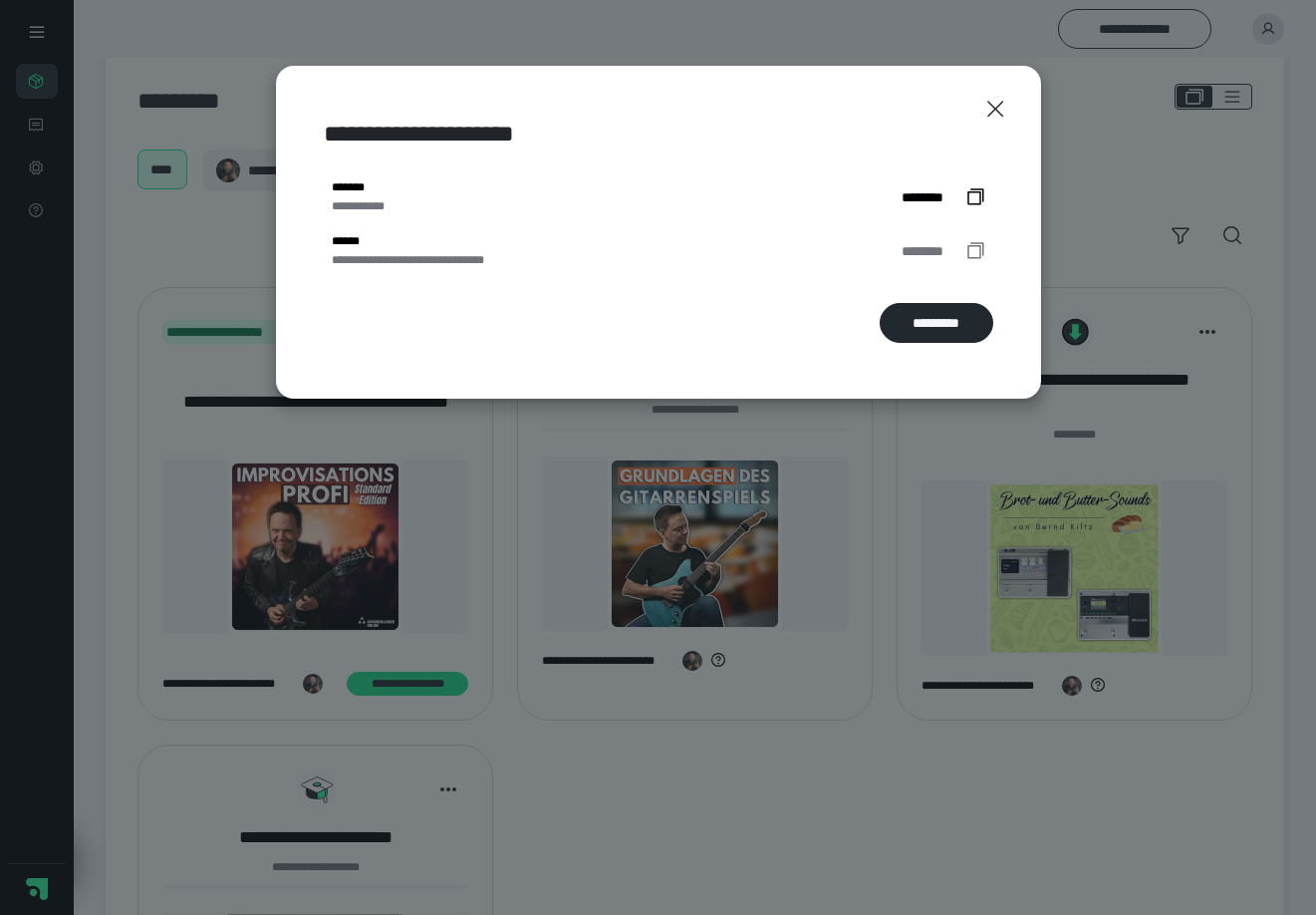 click 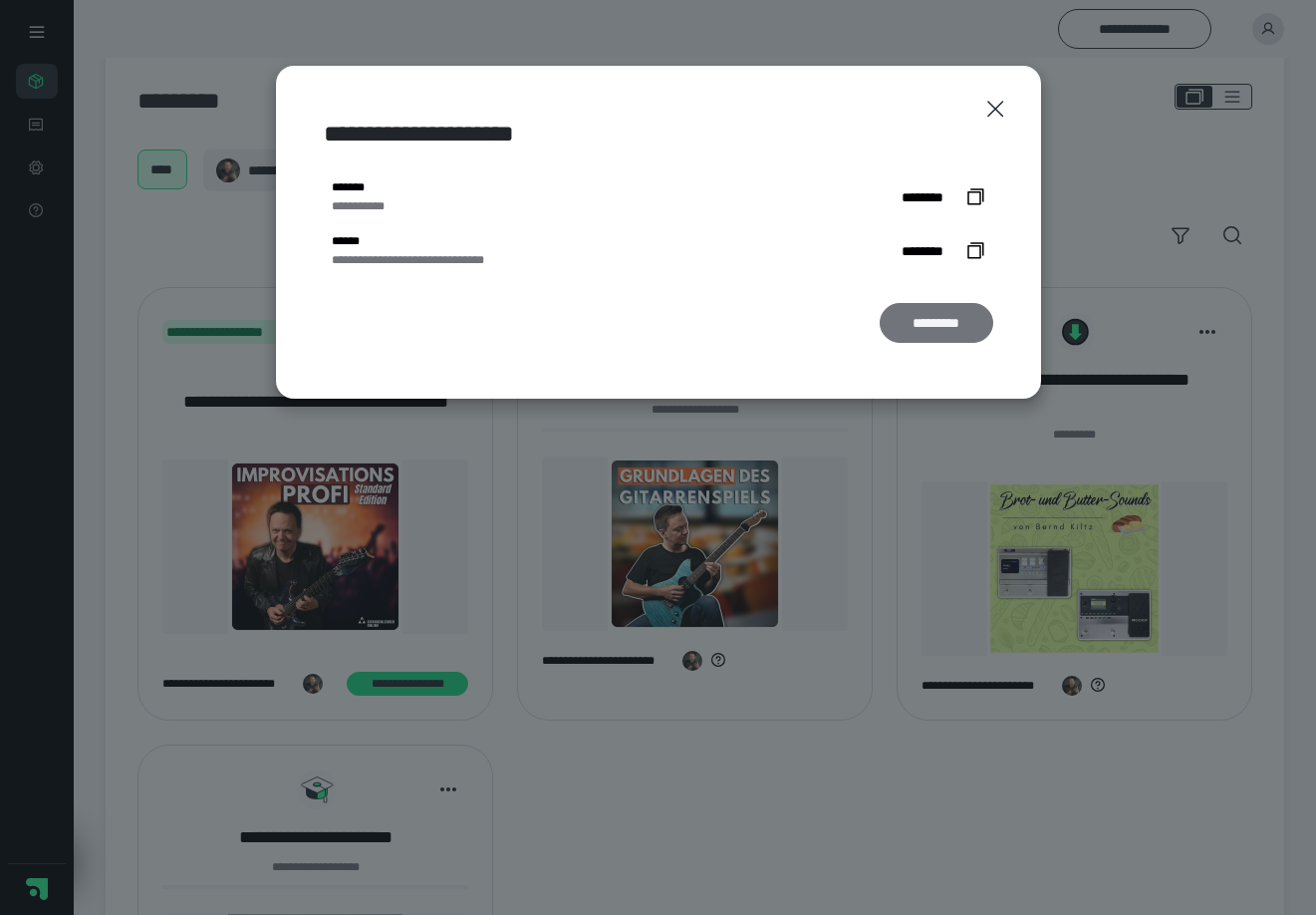 click on "*********" at bounding box center (936, 323) 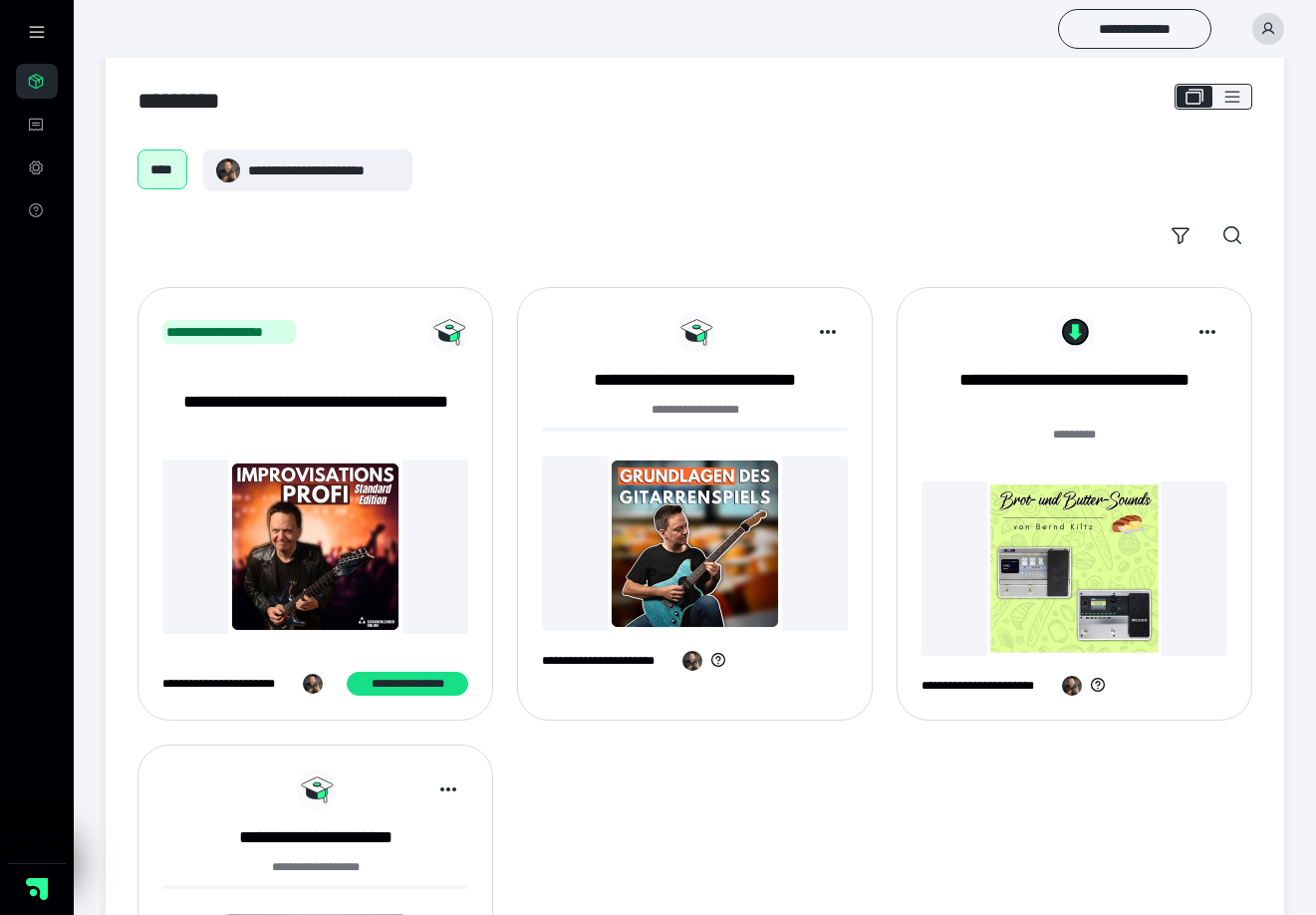 click 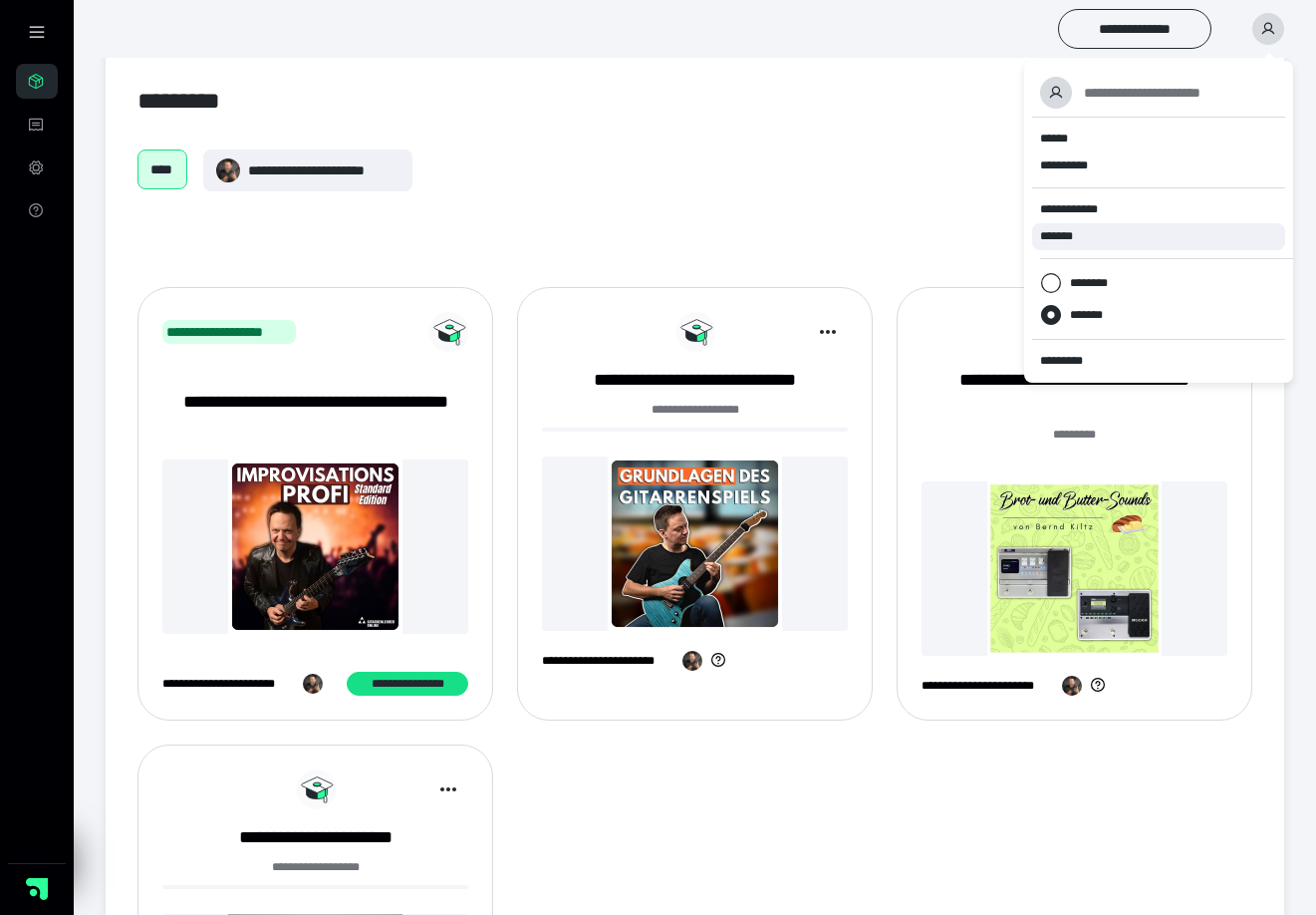 click on "*******" at bounding box center [1063, 236] 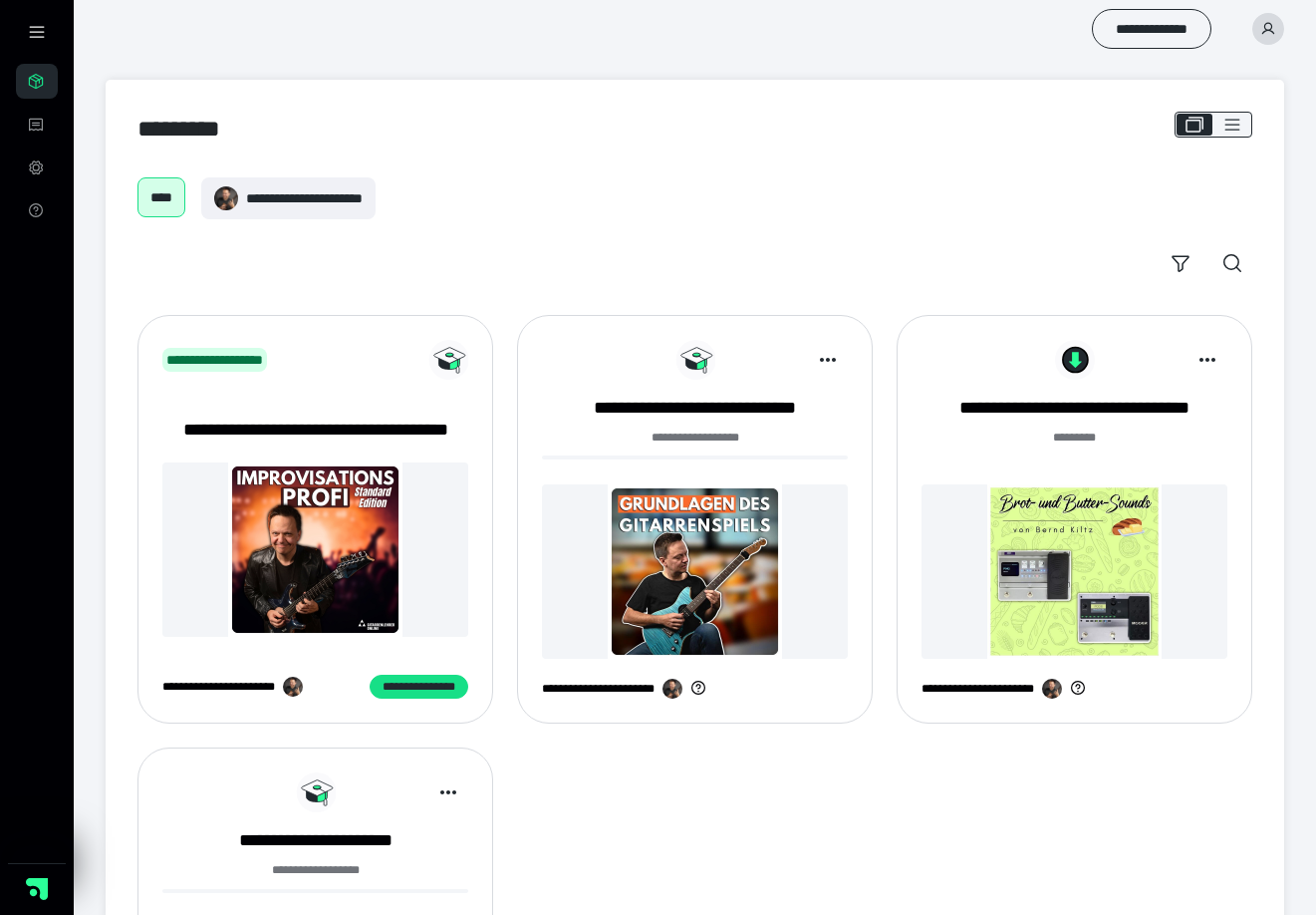 scroll, scrollTop: 28, scrollLeft: 0, axis: vertical 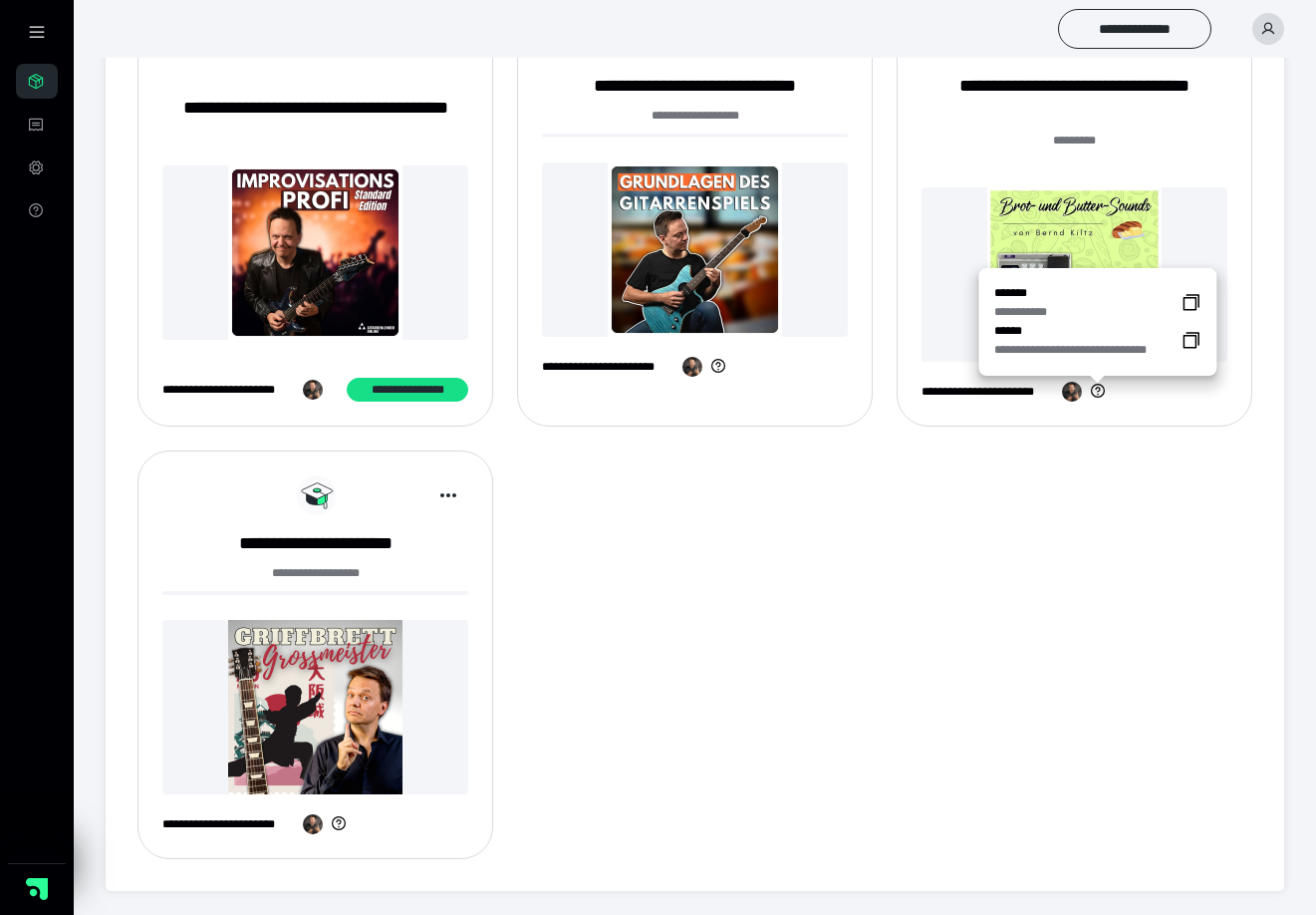 click 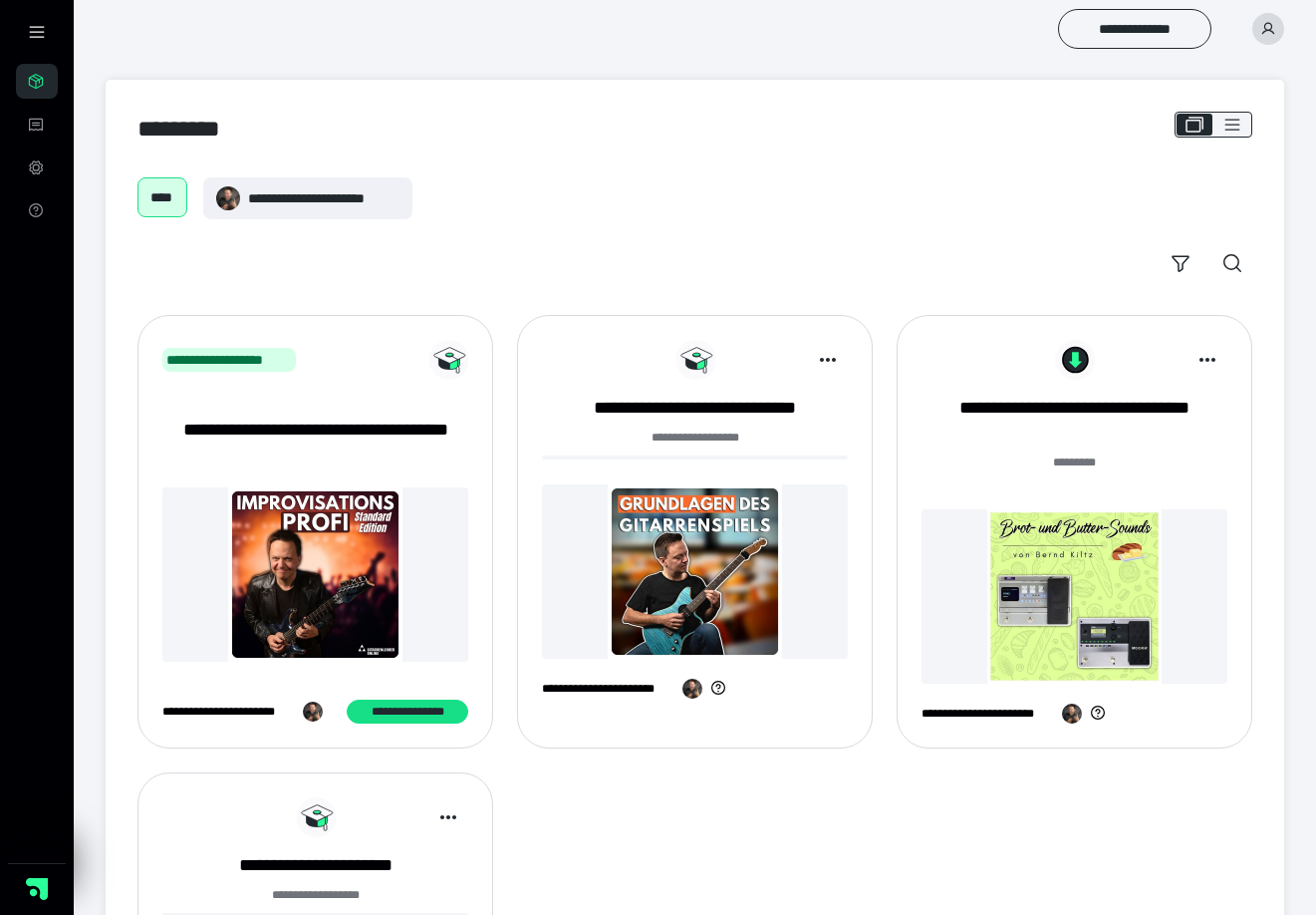 scroll, scrollTop: 0, scrollLeft: 0, axis: both 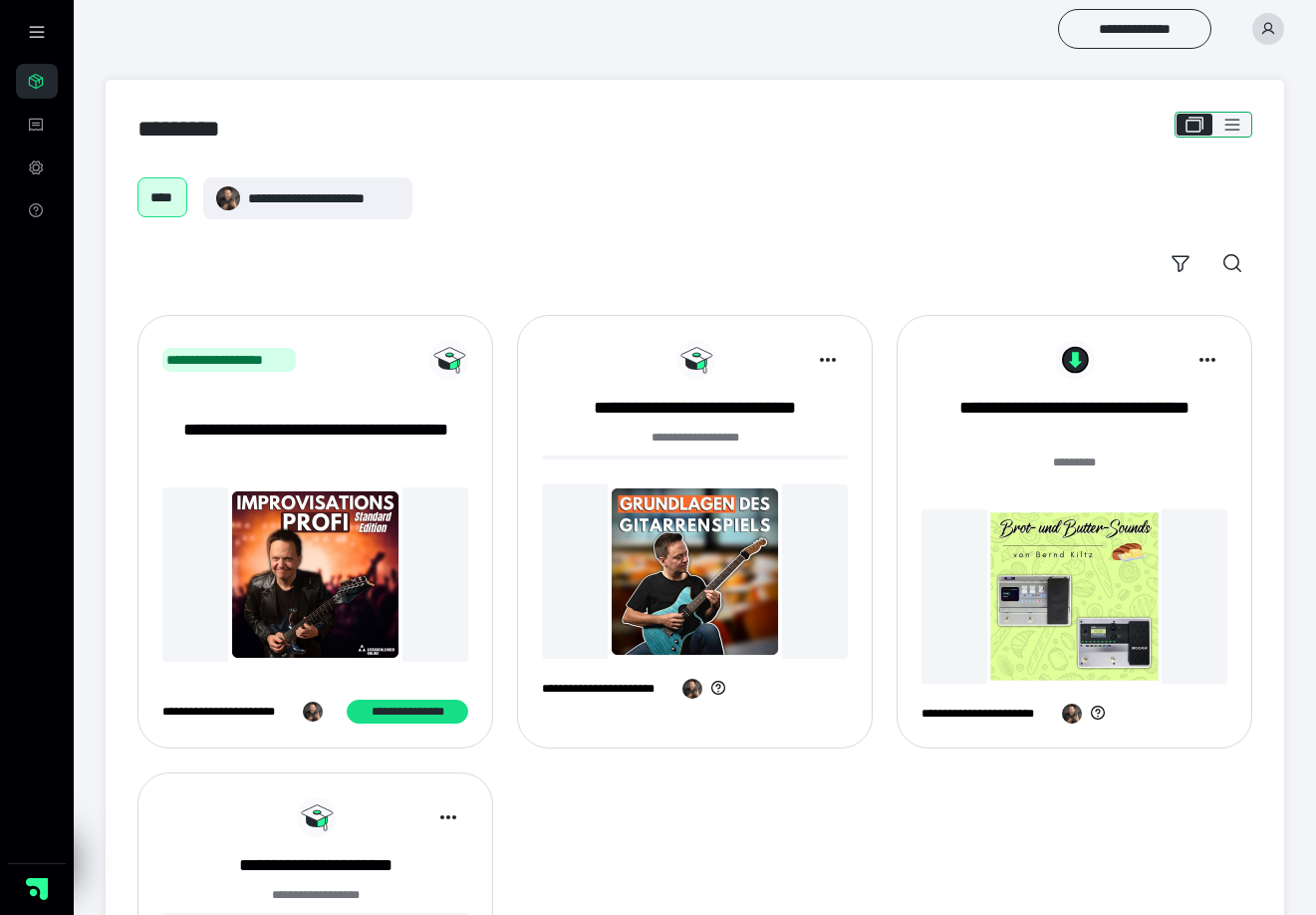 click 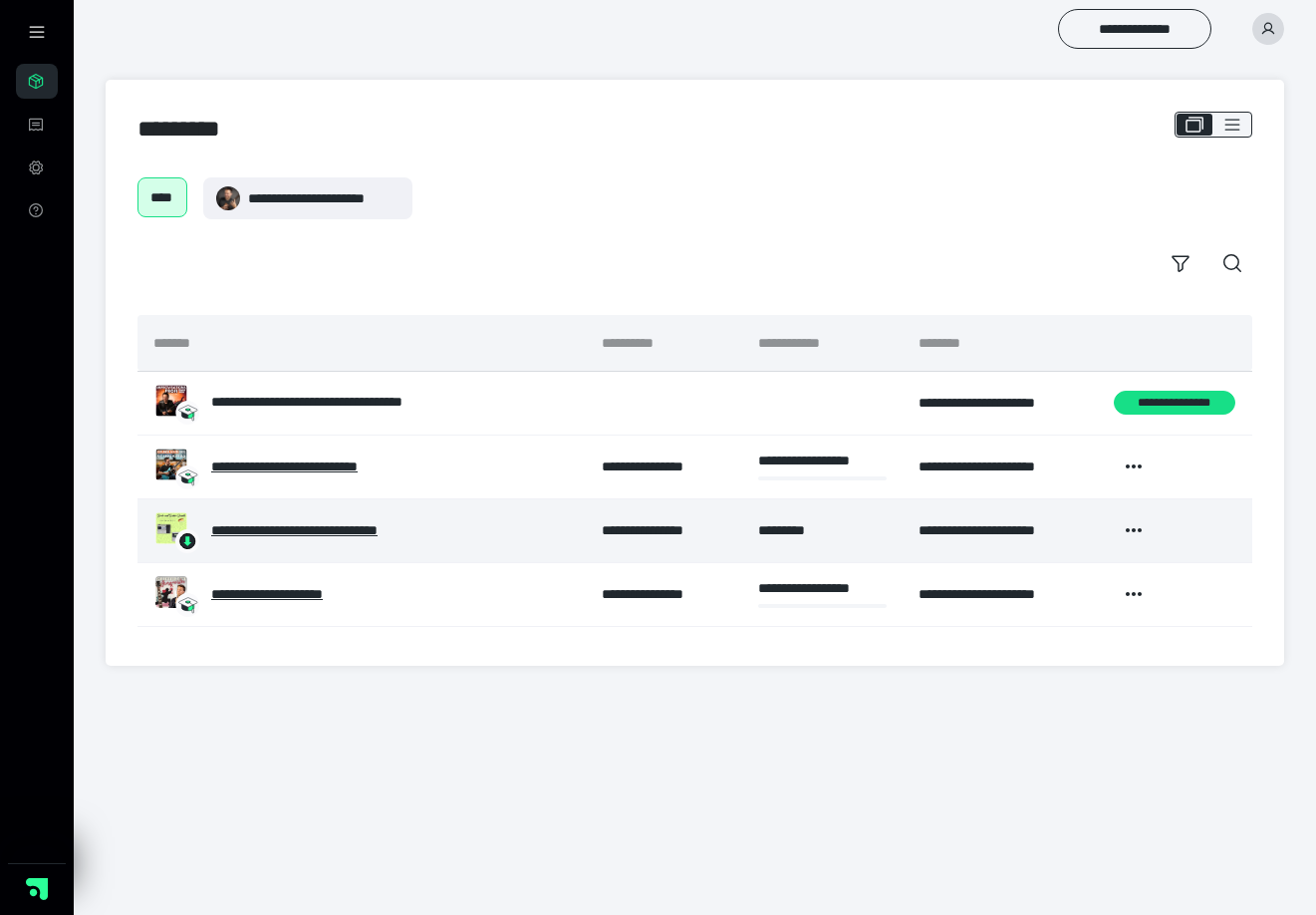 scroll, scrollTop: 0, scrollLeft: 0, axis: both 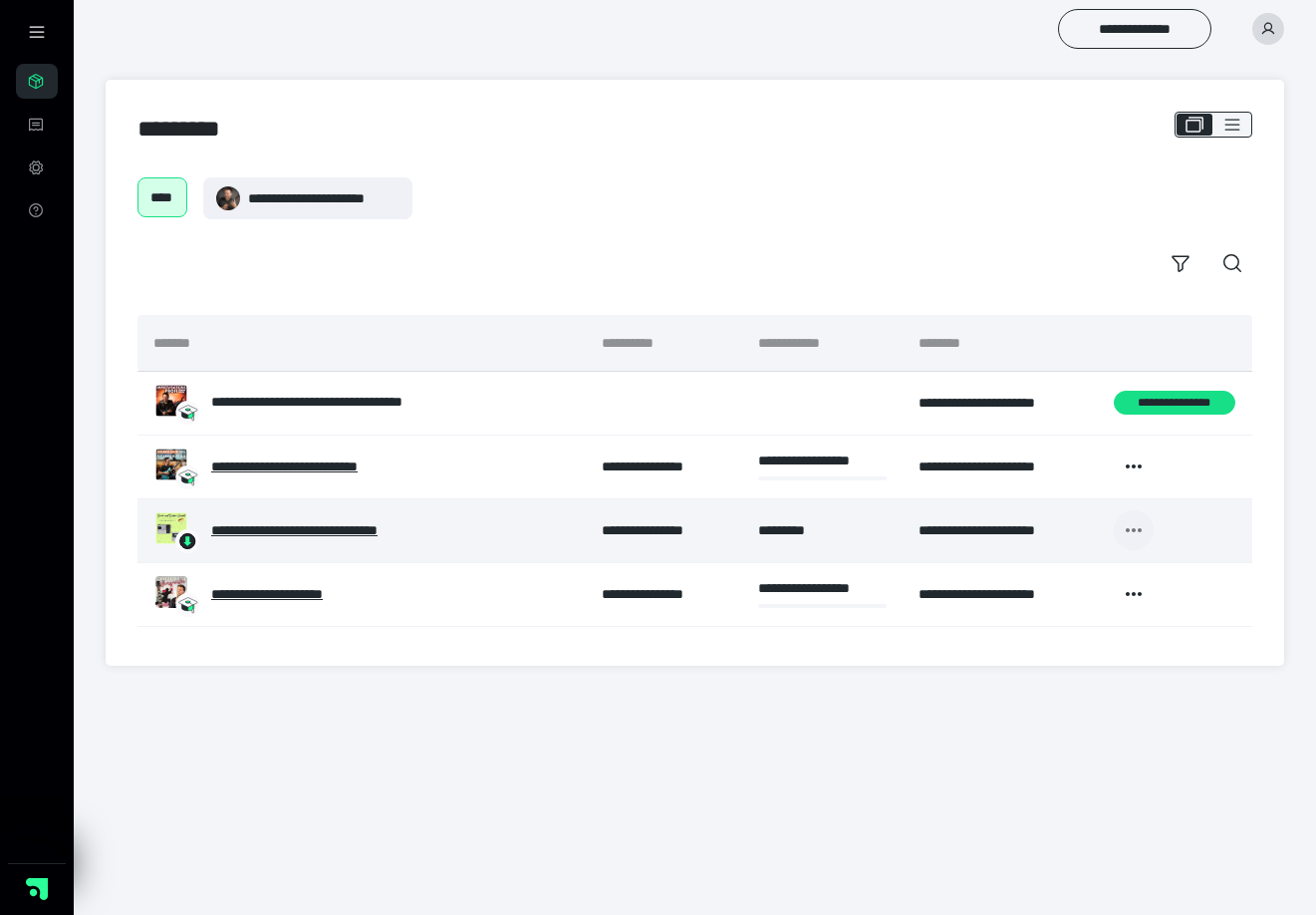click 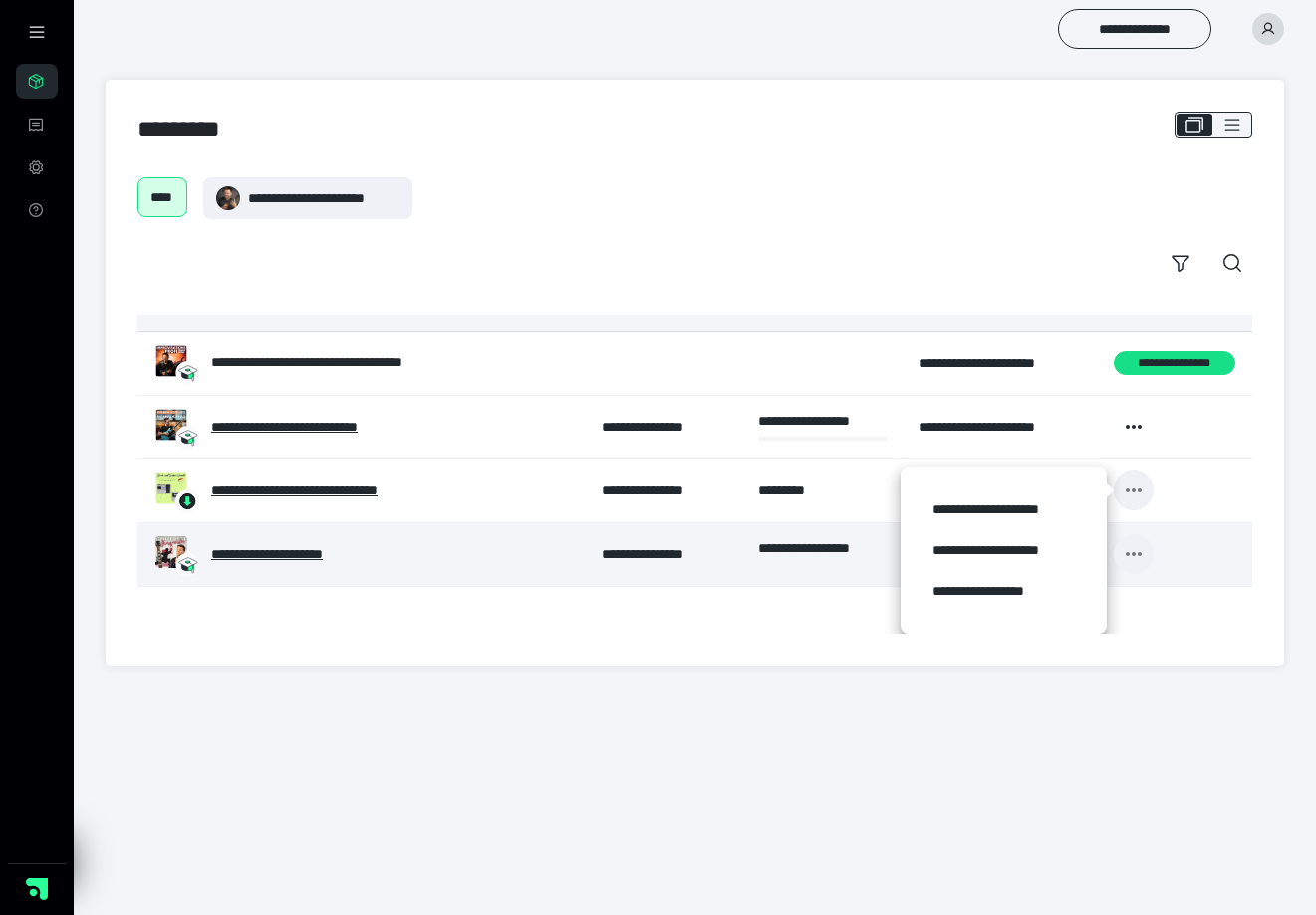 scroll, scrollTop: 41, scrollLeft: 0, axis: vertical 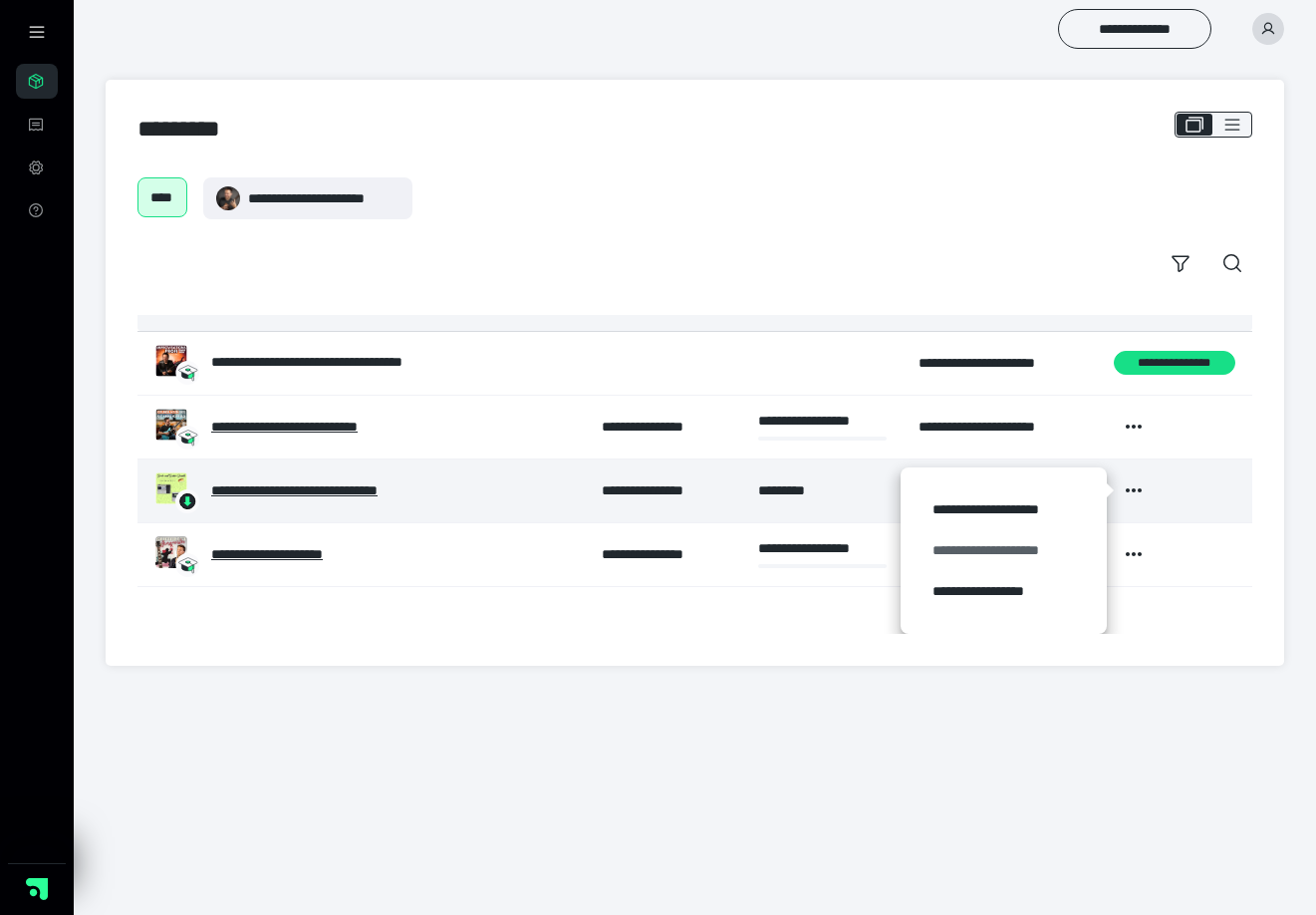 click on "**********" at bounding box center (1003, 550) 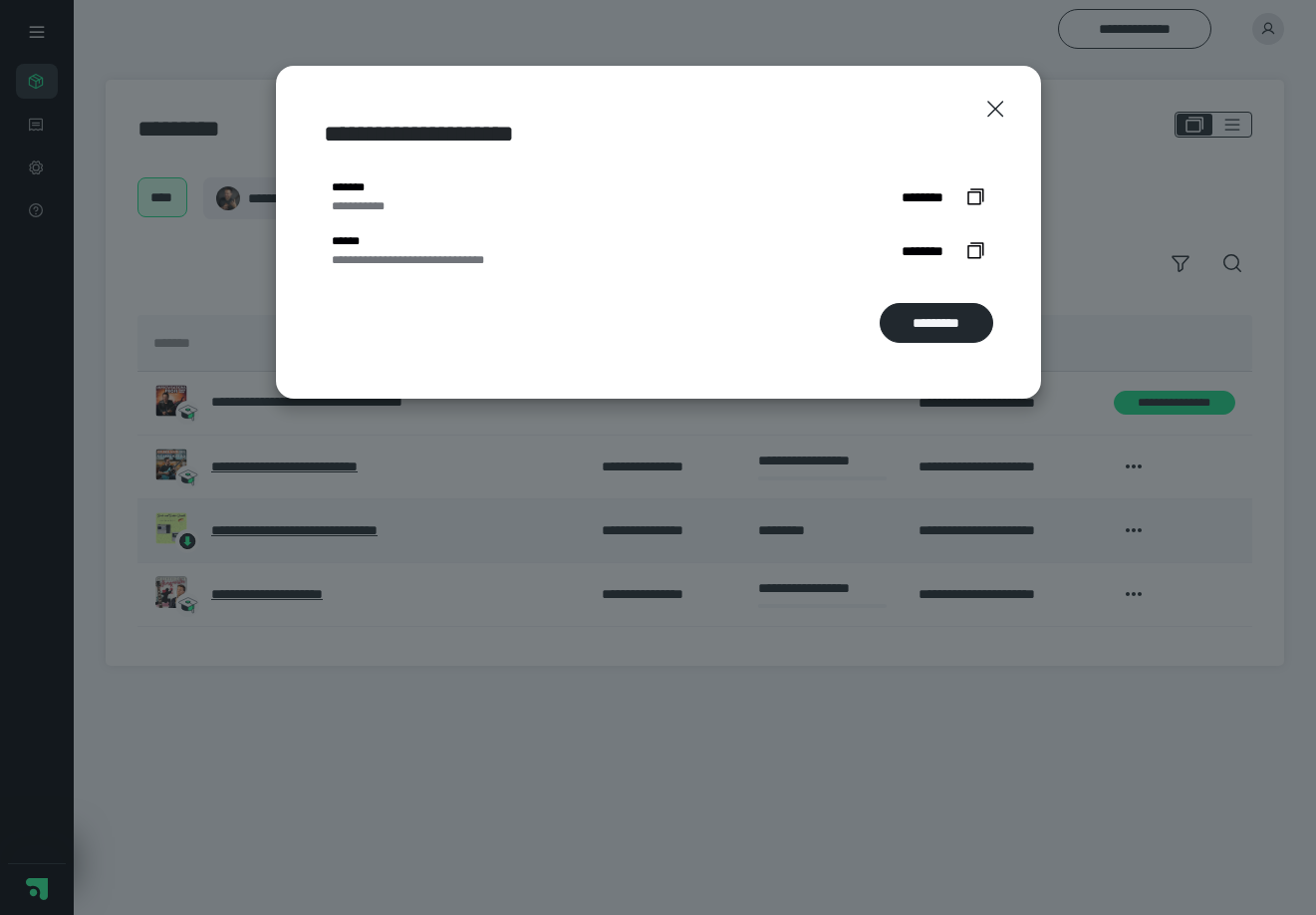 scroll, scrollTop: 0, scrollLeft: 0, axis: both 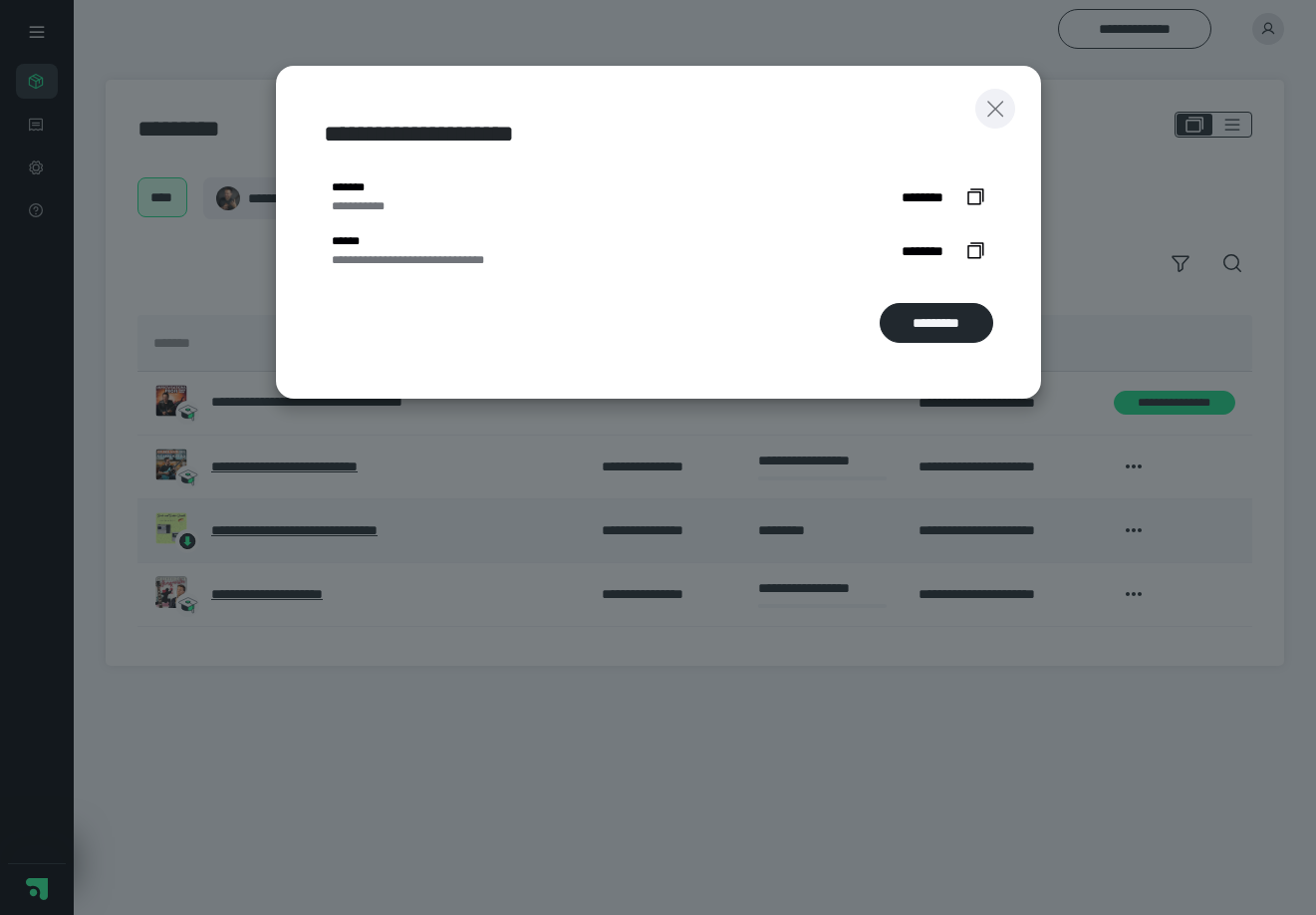 click 